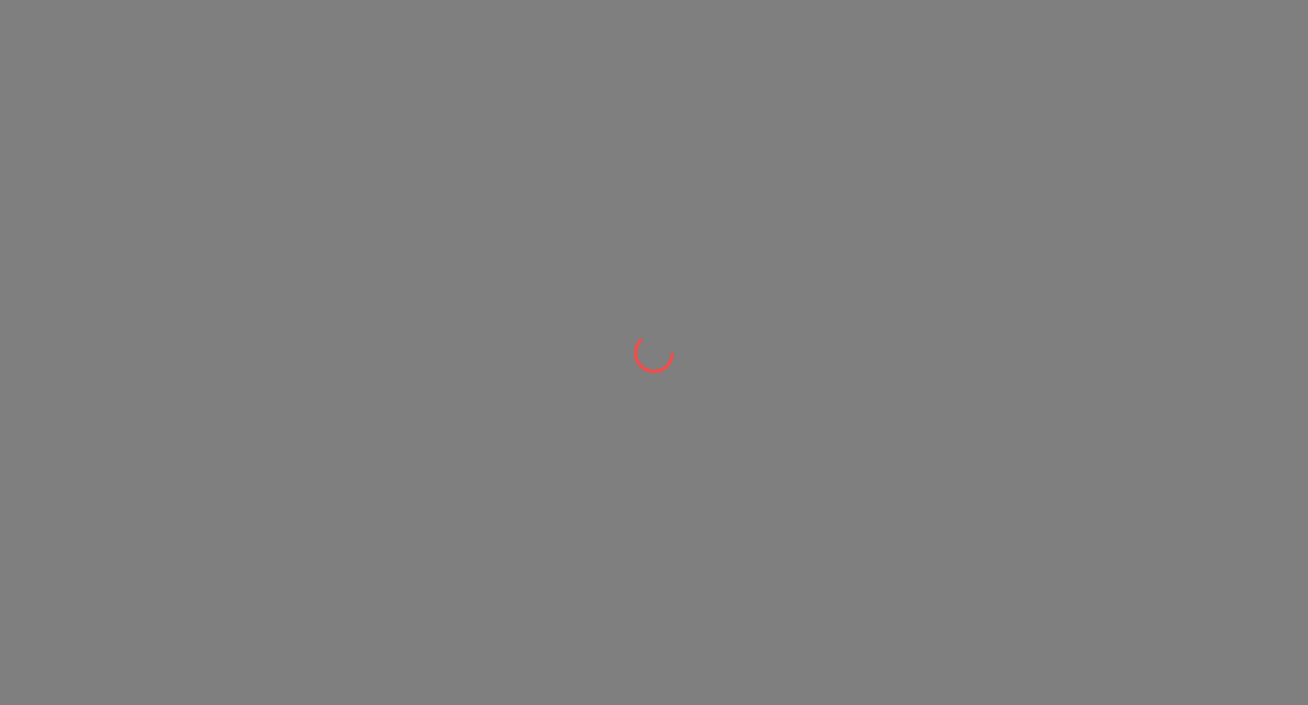 scroll, scrollTop: 0, scrollLeft: 0, axis: both 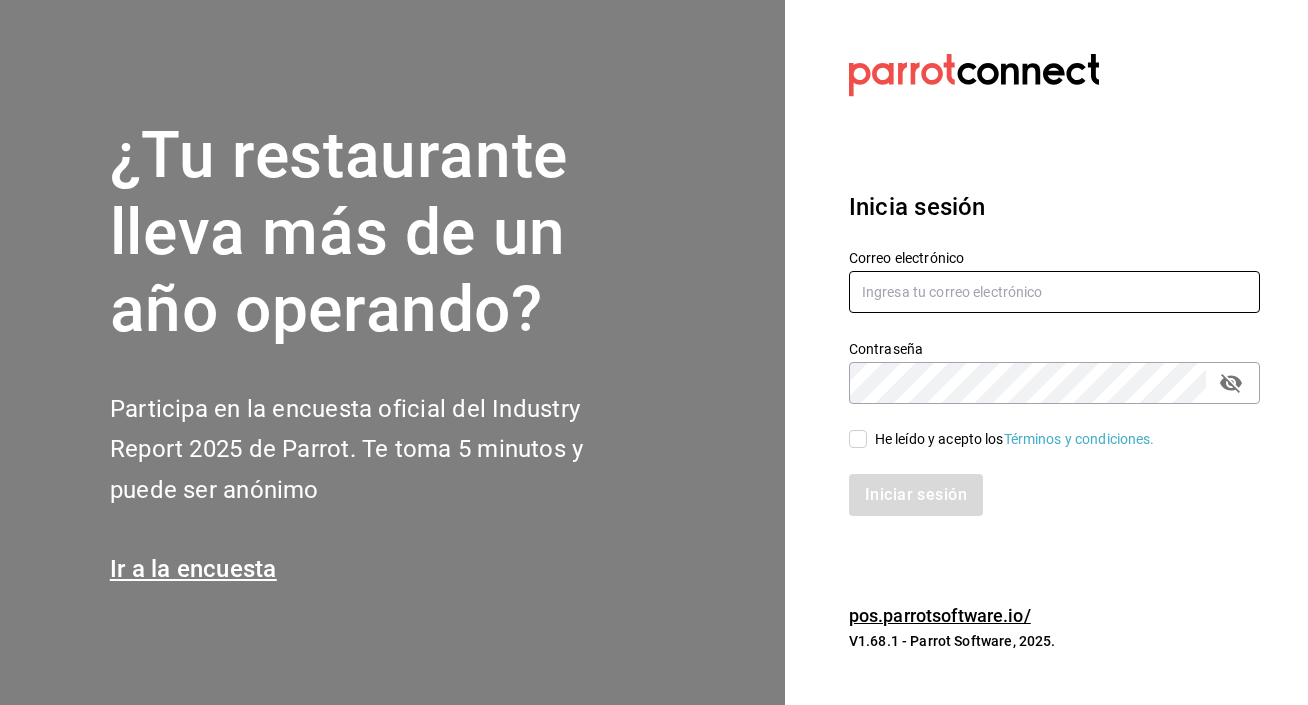 type on "[USERNAME]@example.com" 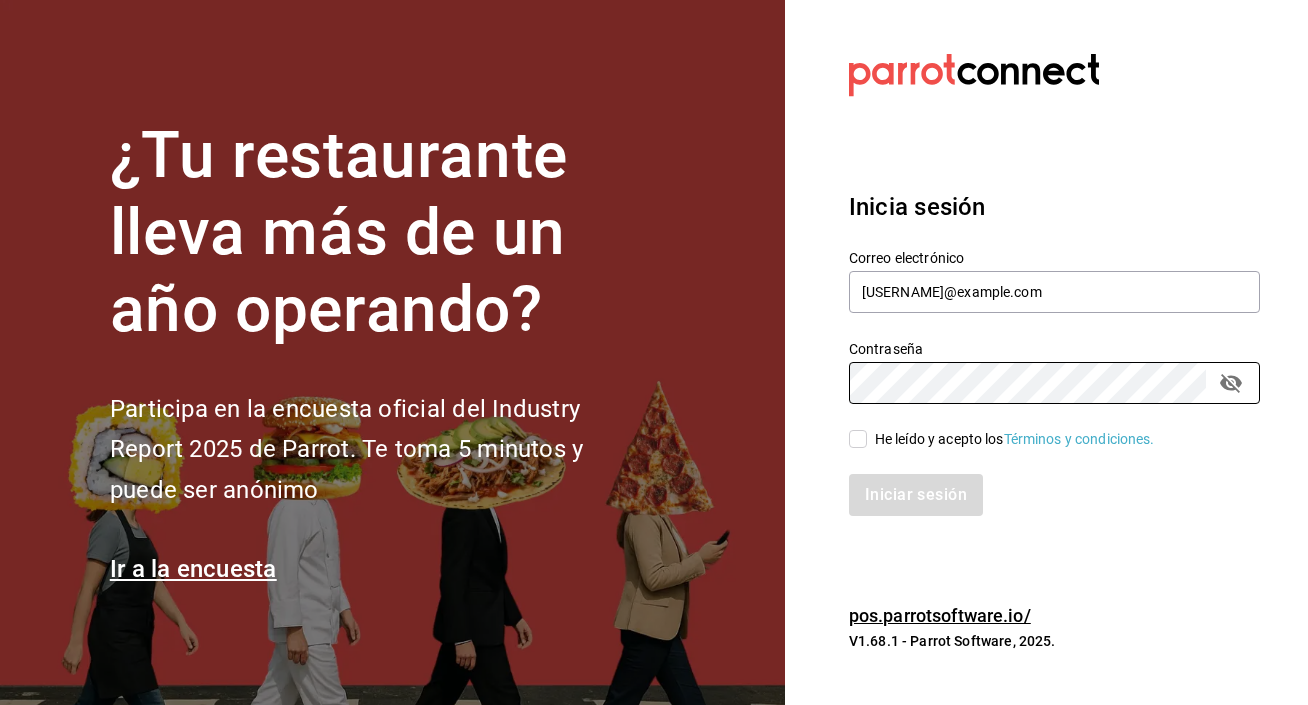 click on "He leído y acepto los  Términos y condiciones." at bounding box center [858, 439] 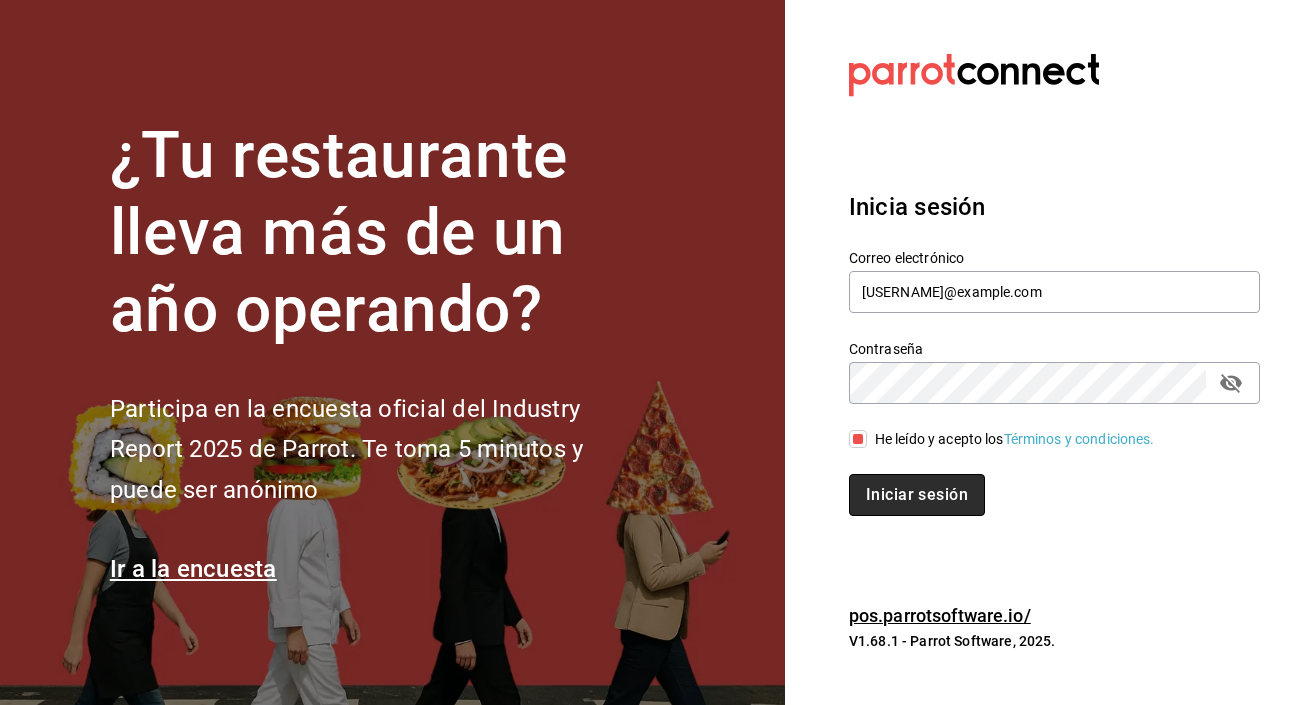 click on "Iniciar sesión" at bounding box center (917, 495) 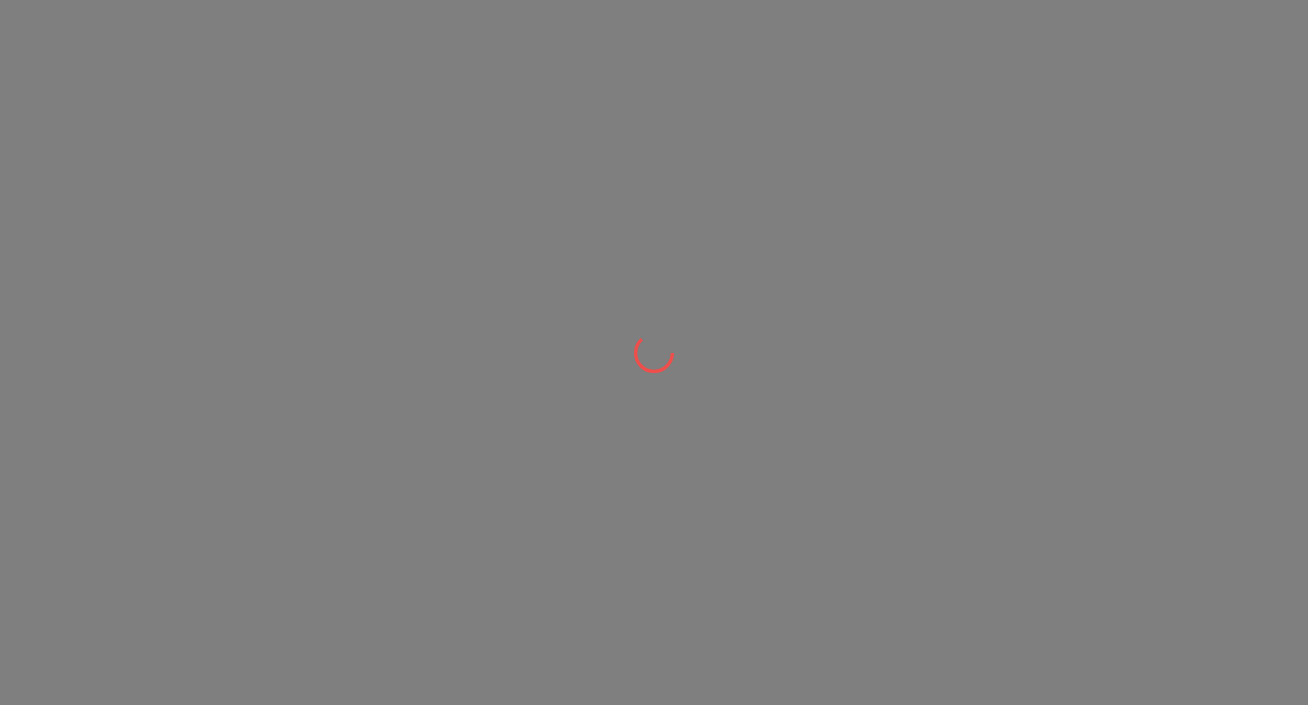 scroll, scrollTop: 0, scrollLeft: 0, axis: both 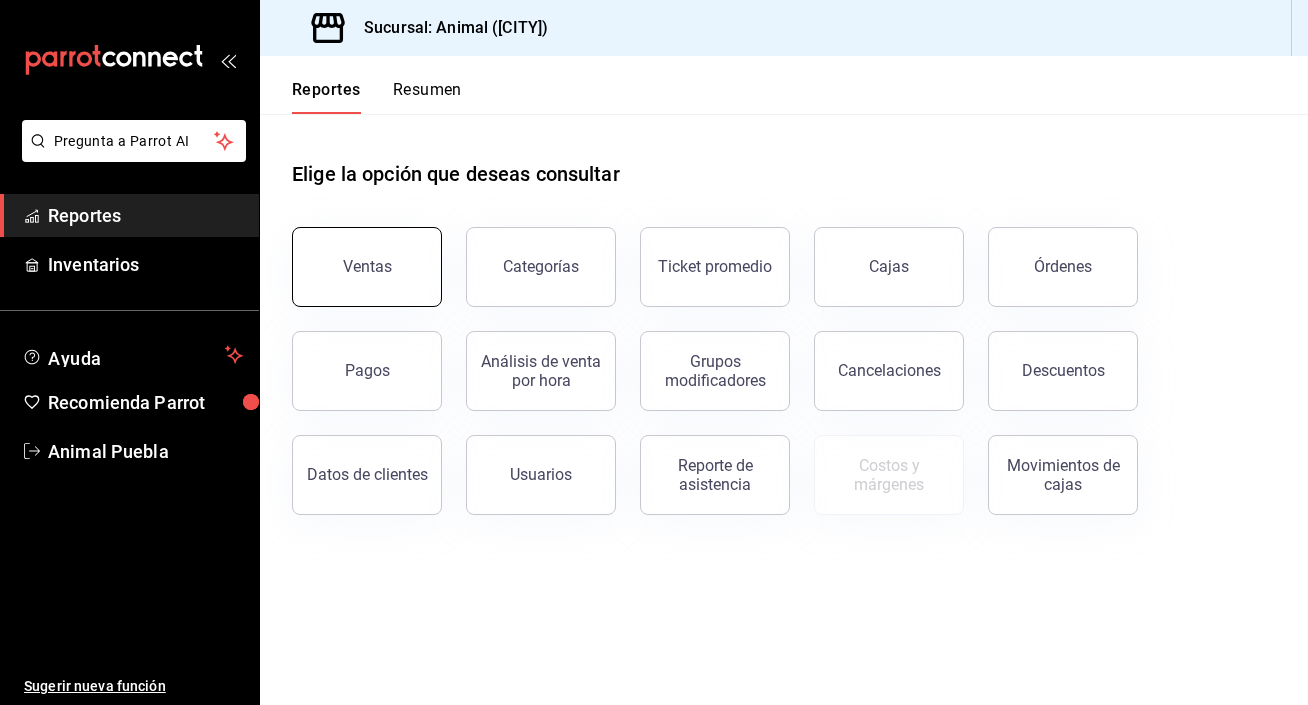 click on "Ventas" at bounding box center [367, 267] 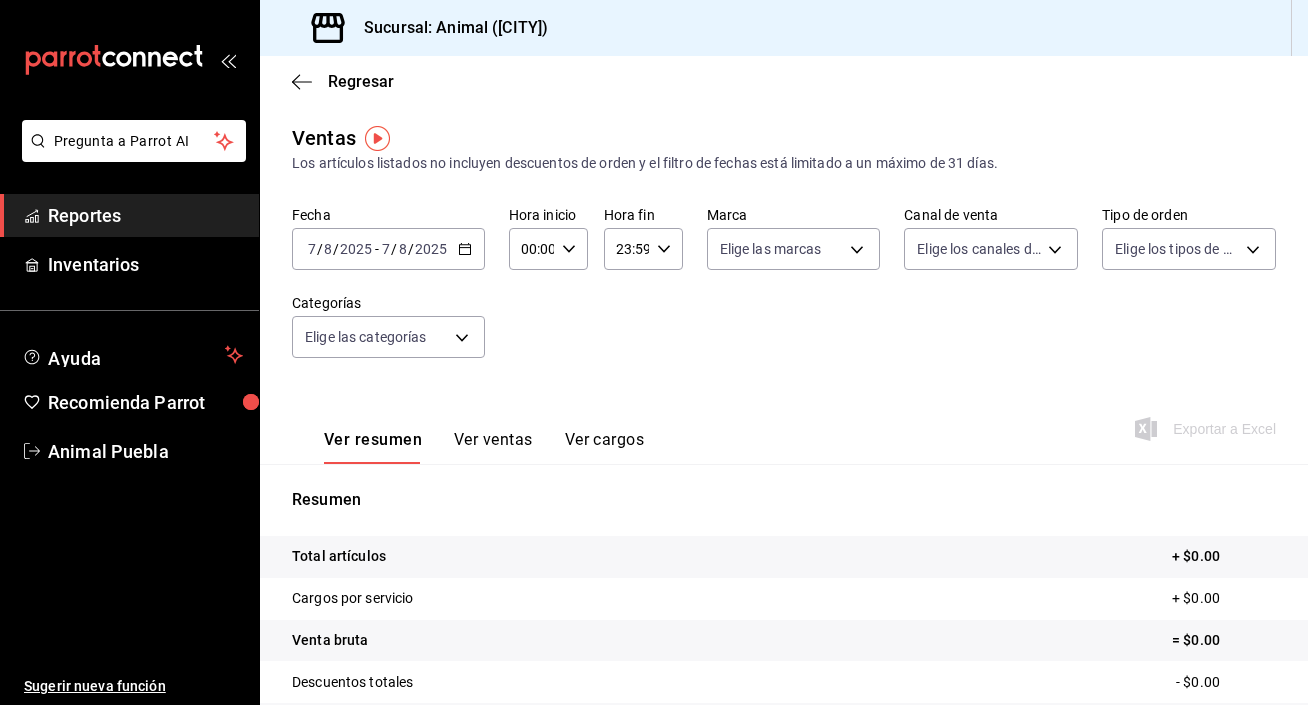 click 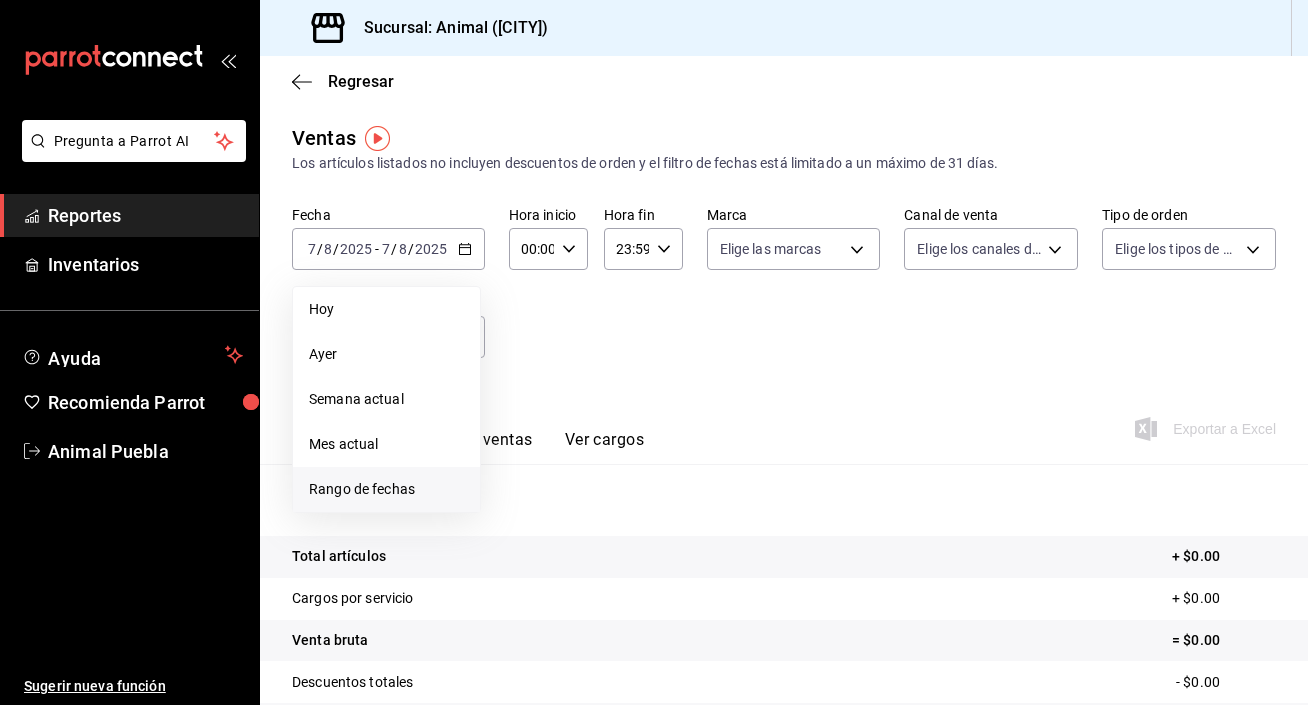 click on "Rango de fechas" at bounding box center [386, 489] 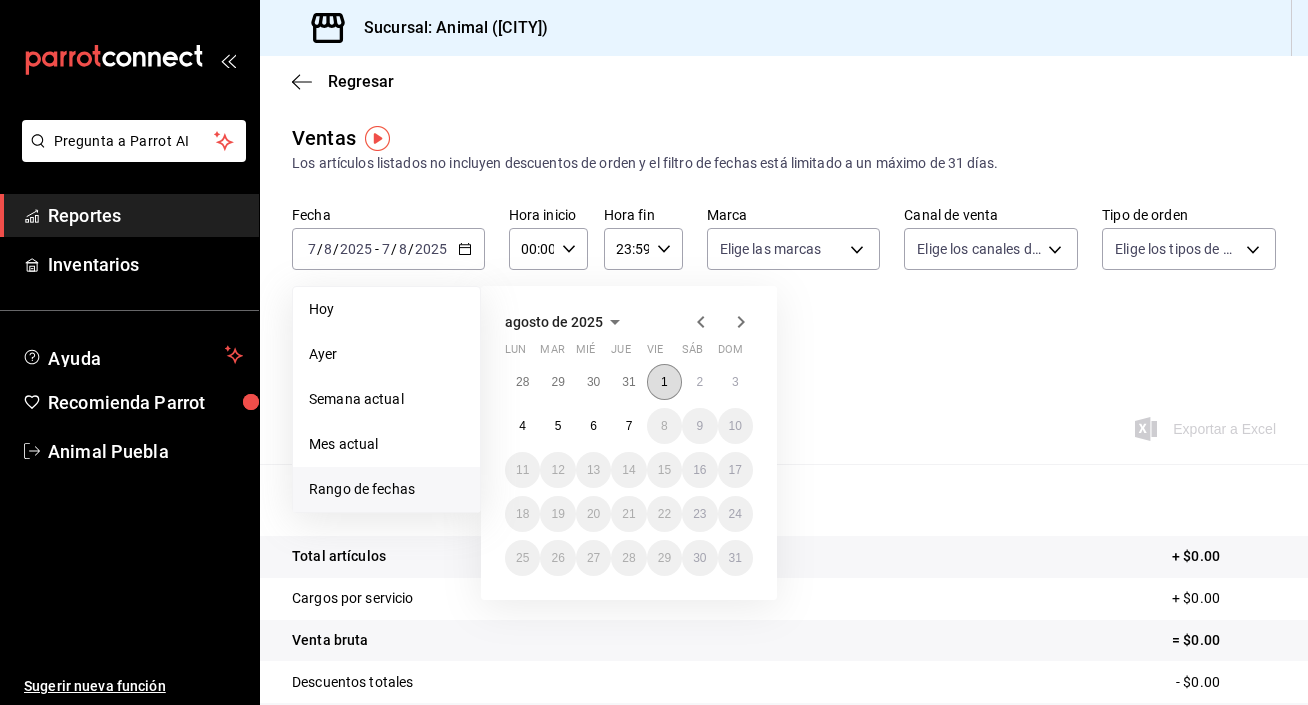 click on "1" at bounding box center [664, 382] 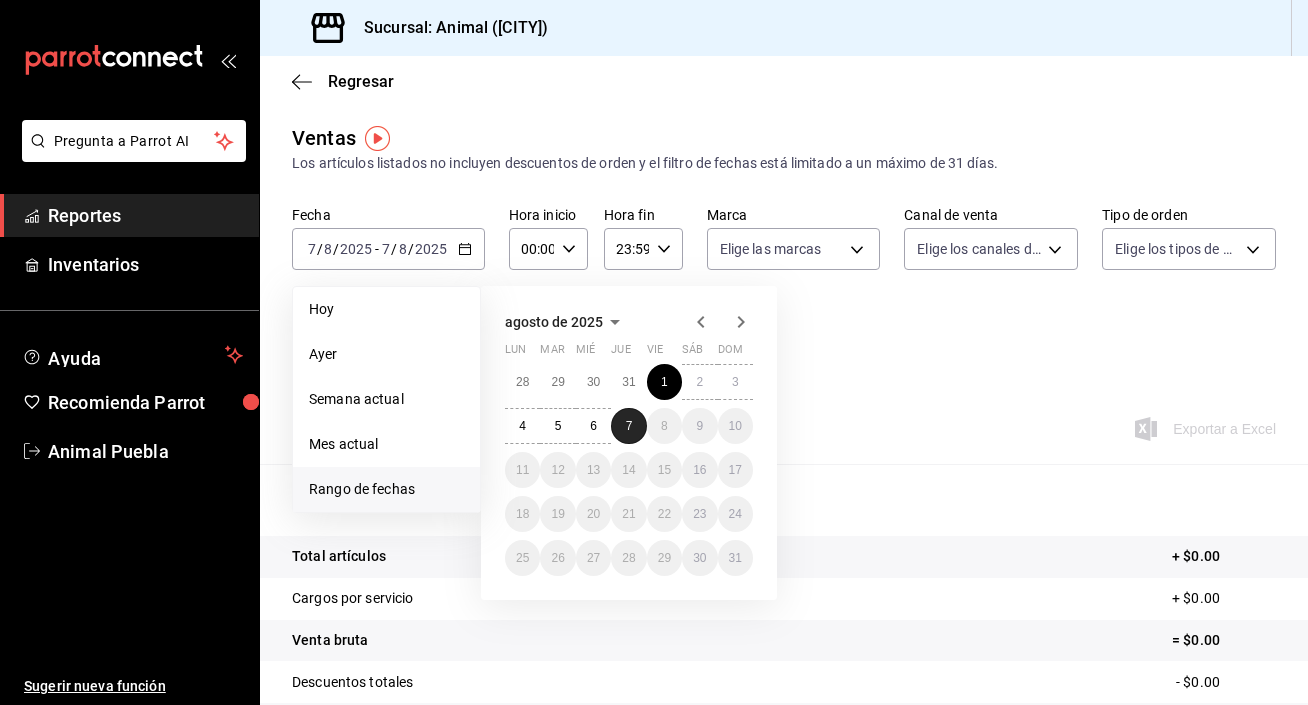 click on "7" at bounding box center [628, 426] 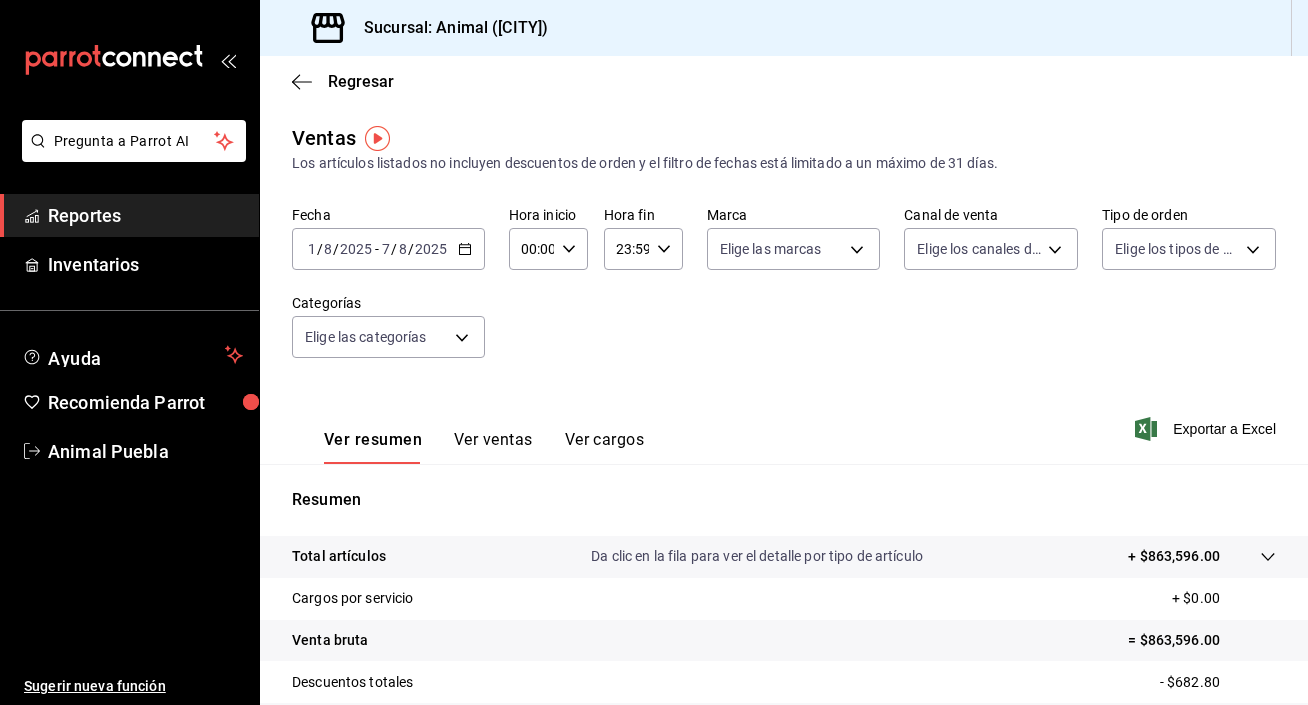 click 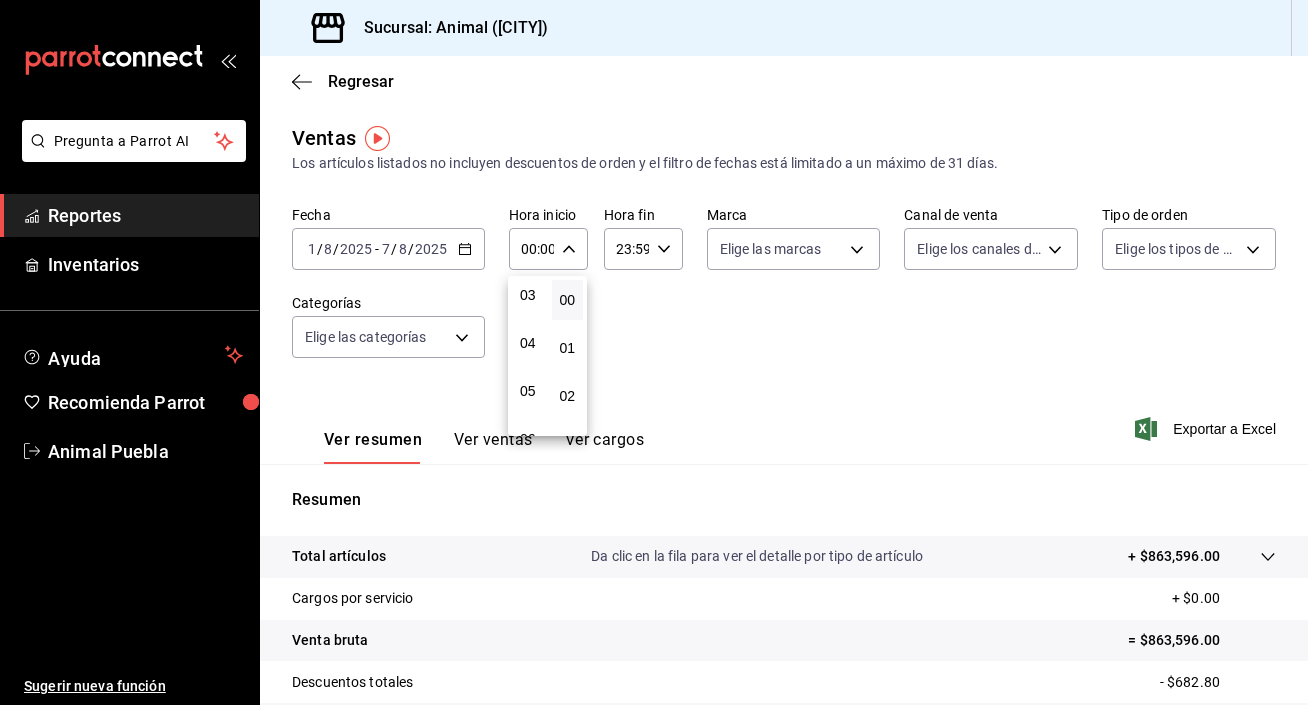 scroll, scrollTop: 160, scrollLeft: 0, axis: vertical 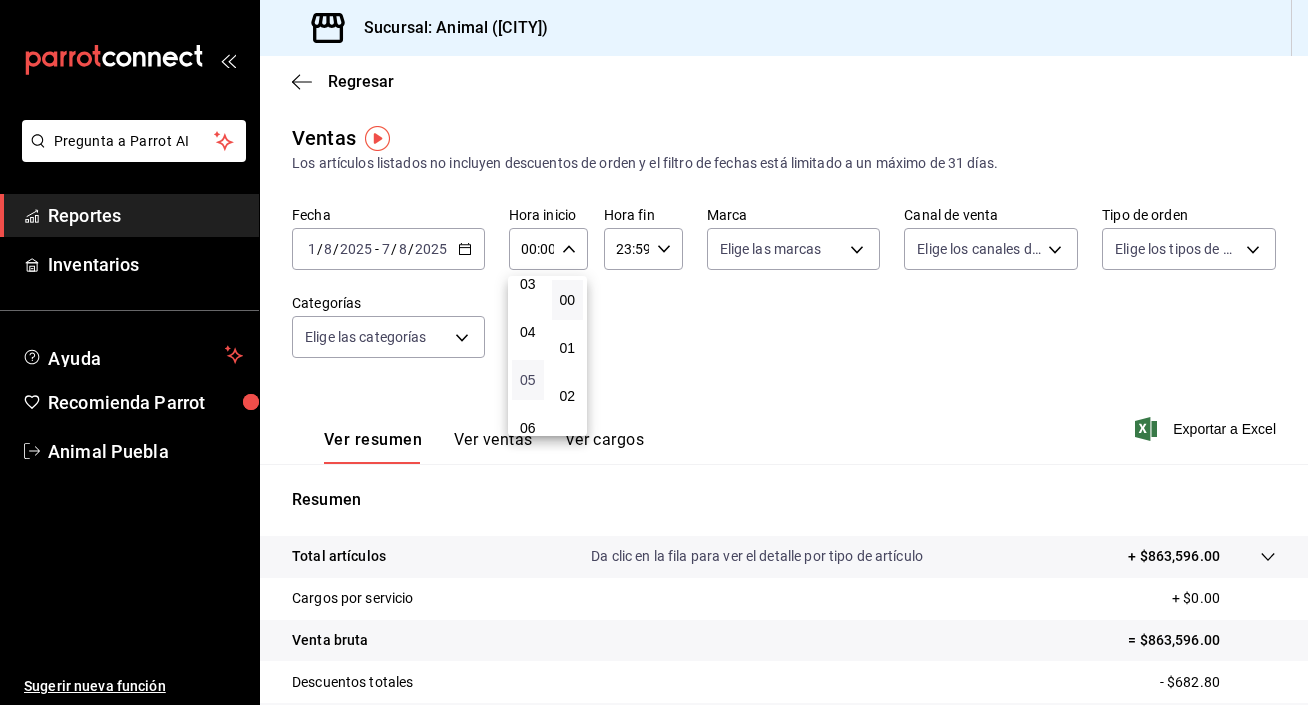 click on "05" at bounding box center (528, 380) 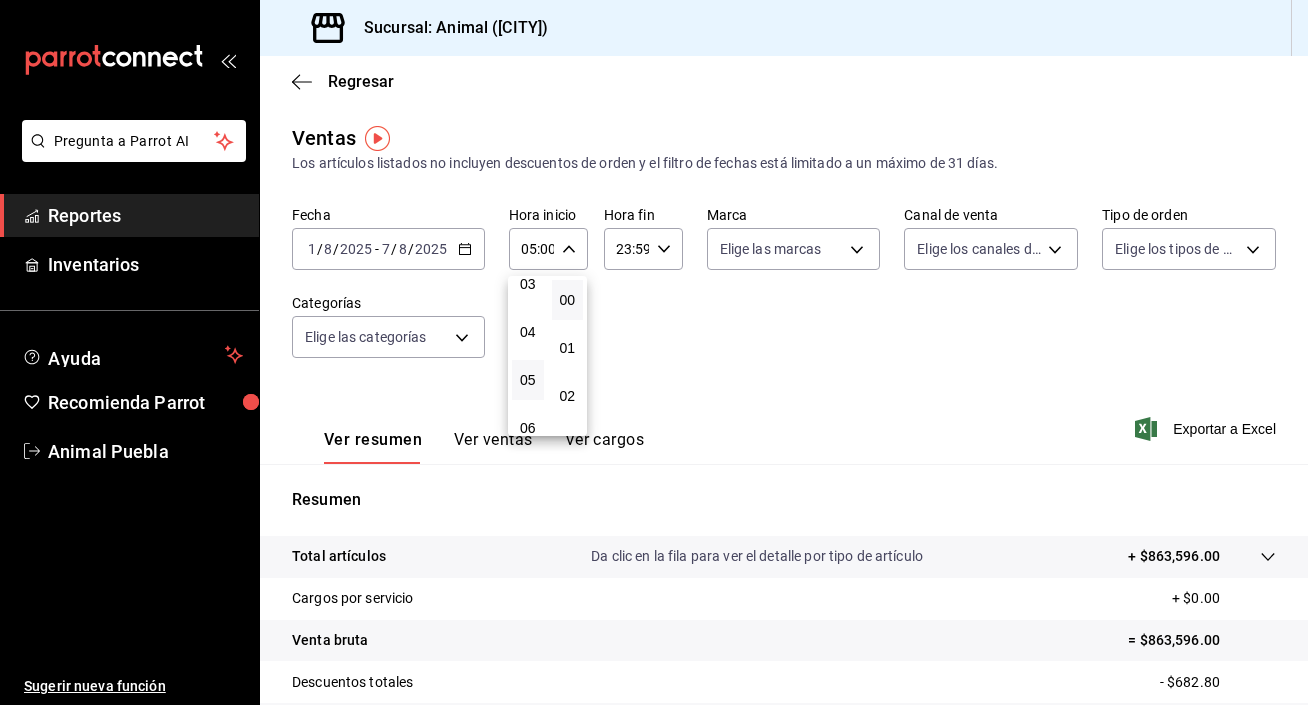 click at bounding box center [654, 352] 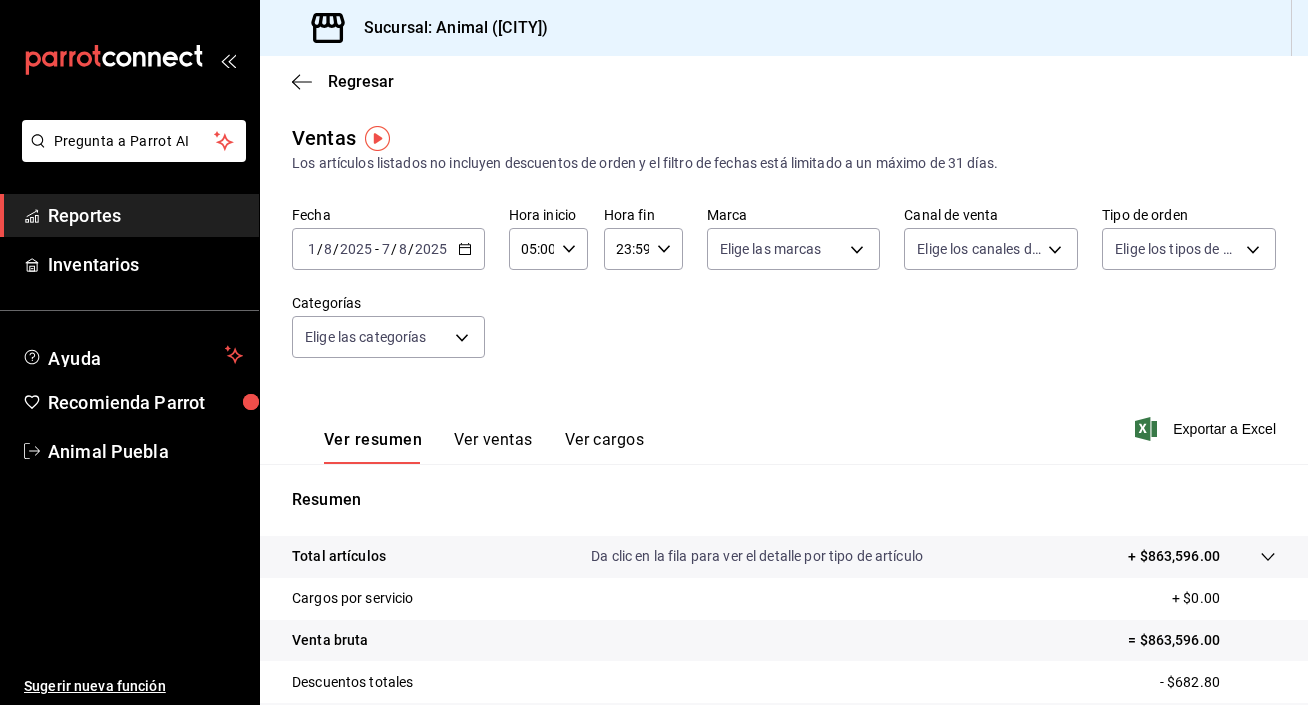 click on "23:59" at bounding box center [626, 249] 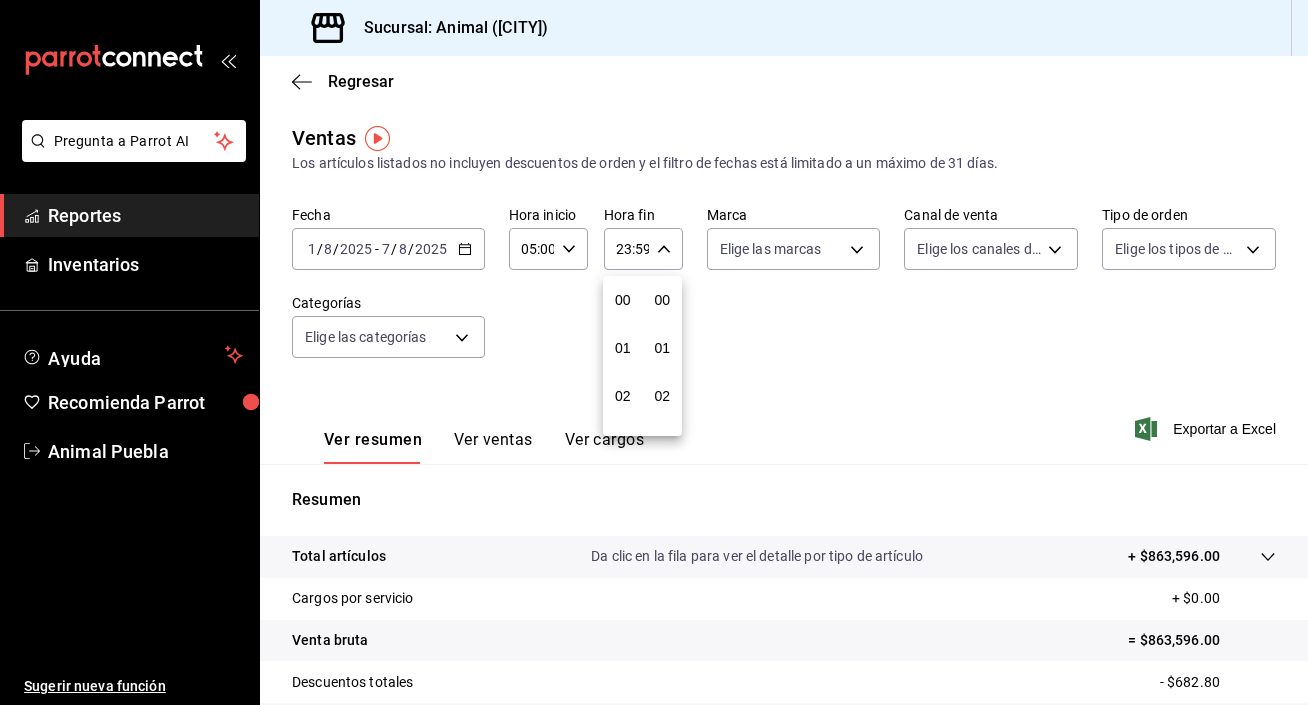 scroll, scrollTop: 1016, scrollLeft: 0, axis: vertical 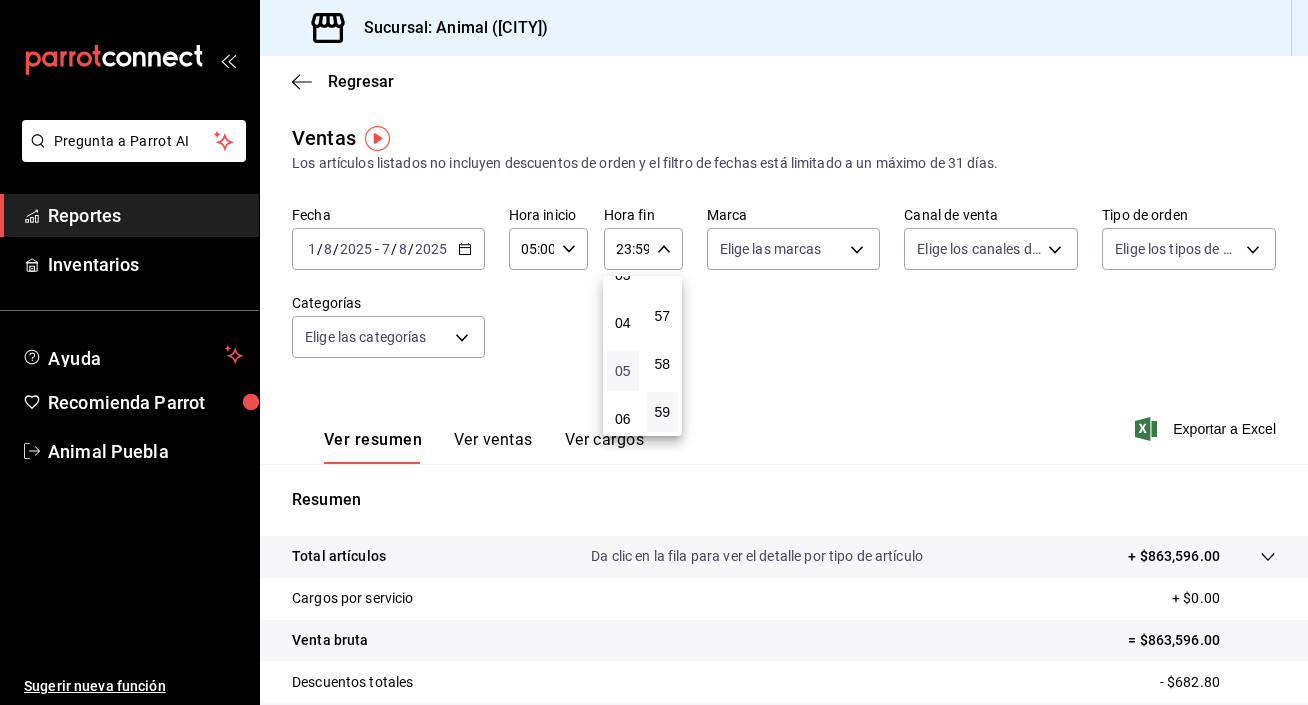 click on "05" at bounding box center (623, 371) 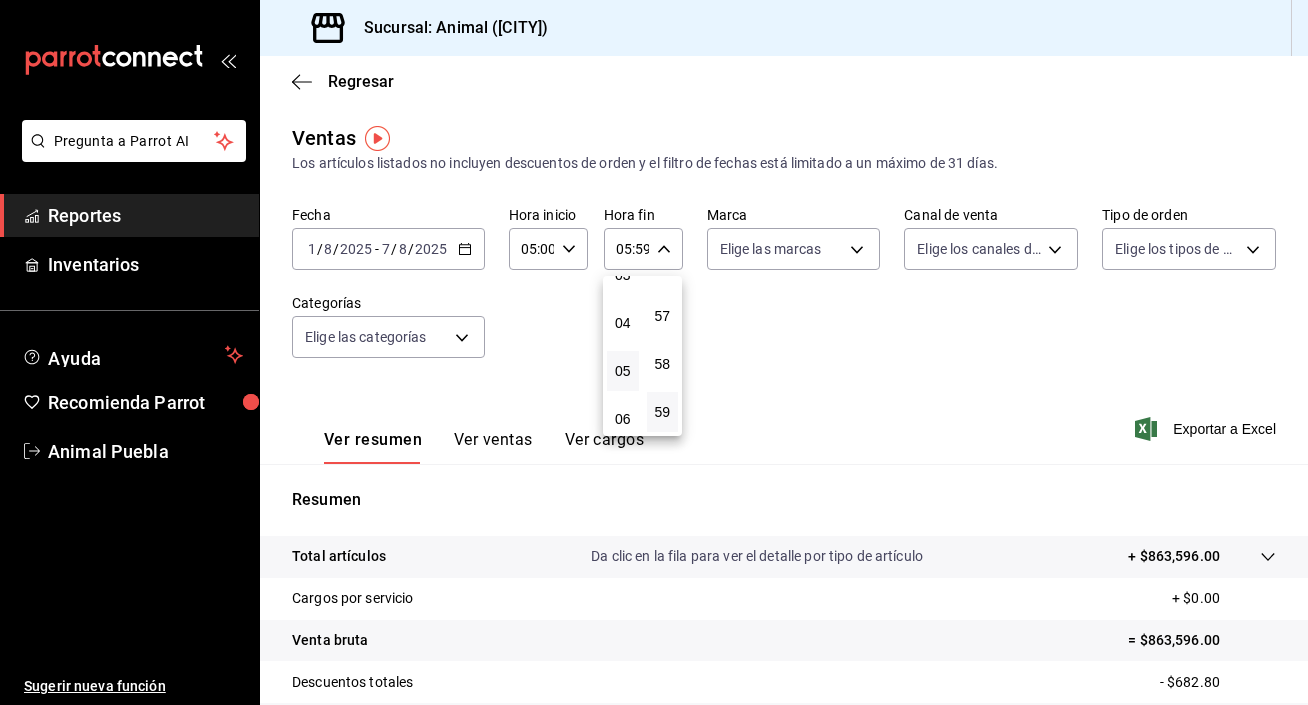 click at bounding box center (654, 352) 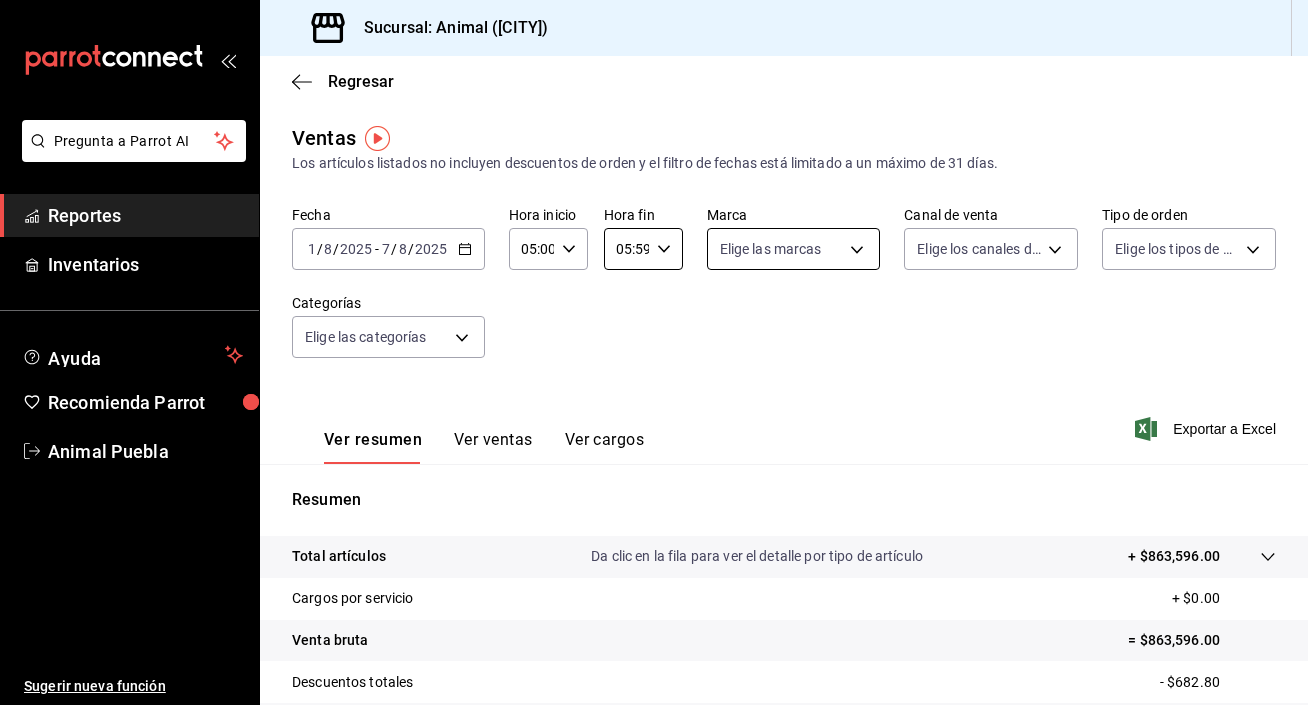 click on "Pregunta a Parrot AI Reportes   Inventarios   Ayuda Recomienda Parrot   Animal [CITY]   Sugerir nueva función   Sucursal: Animal ([CITY]) Regresar Ventas Los artículos listados no incluyen descuentos de orden y el filtro de fechas está limitado a un máximo de 31 días. Fecha [DATE] [DATE] - [DATE] [DATE] Hora inicio [TIME] Hora inicio Hora fin [TIME] Hora fin Marca Elige las marcas Canal de venta Elige los canales de venta Tipo de orden Elige los tipos de orden Categorías Elige las categorías Ver resumen Ver ventas Ver cargos Exportar a Excel Resumen Total artículos Da clic en la fila para ver el detalle por tipo de artículo + $863,596.00 Cargos por servicio + $0.00 Venta bruta = $863,596.00 Descuentos totales - $682.80 Certificados de regalo - $9,482.00 Venta total = $853,431.20 Impuestos - $117,714.65 Venta neta = $735,716.55 Pregunta a Parrot AI Reportes   Inventarios   Ayuda Recomienda Parrot   Animal [CITY]   Sugerir nueva función   GANA 1 MES GRATIS EN TU SUSCRIPCIÓN AQUÍ" at bounding box center [654, 352] 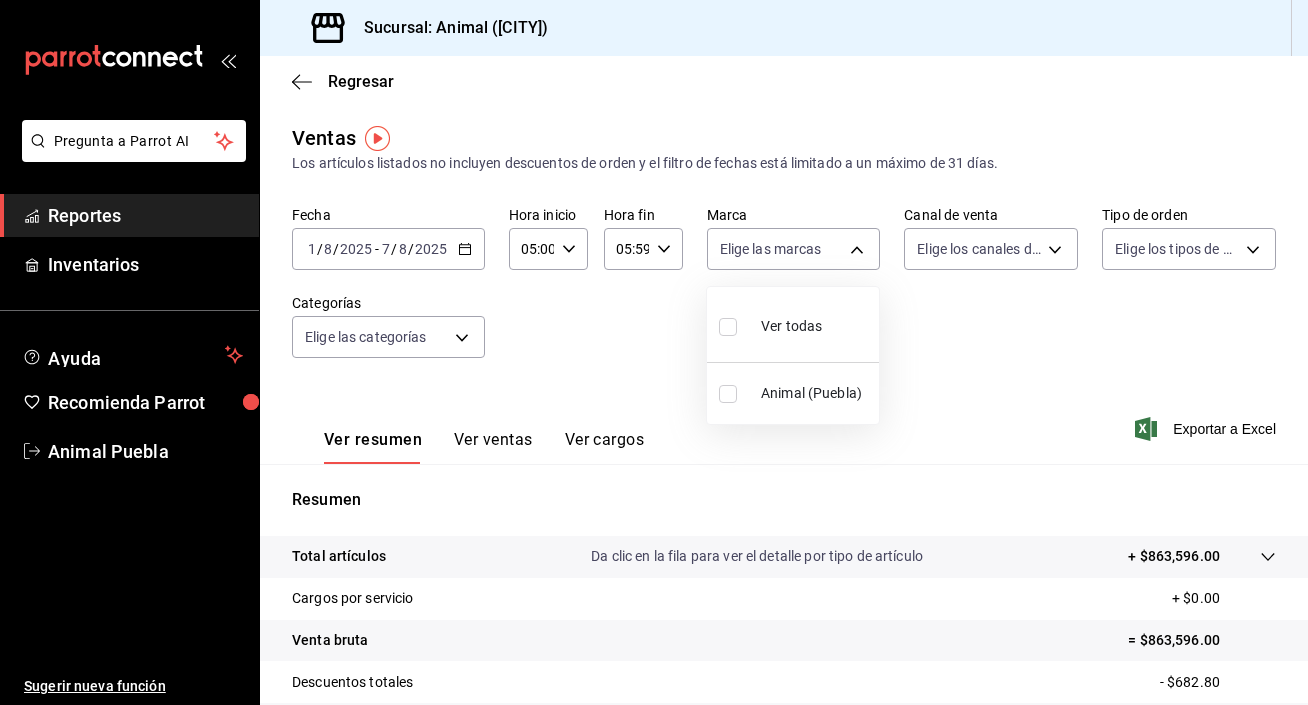 click at bounding box center [728, 327] 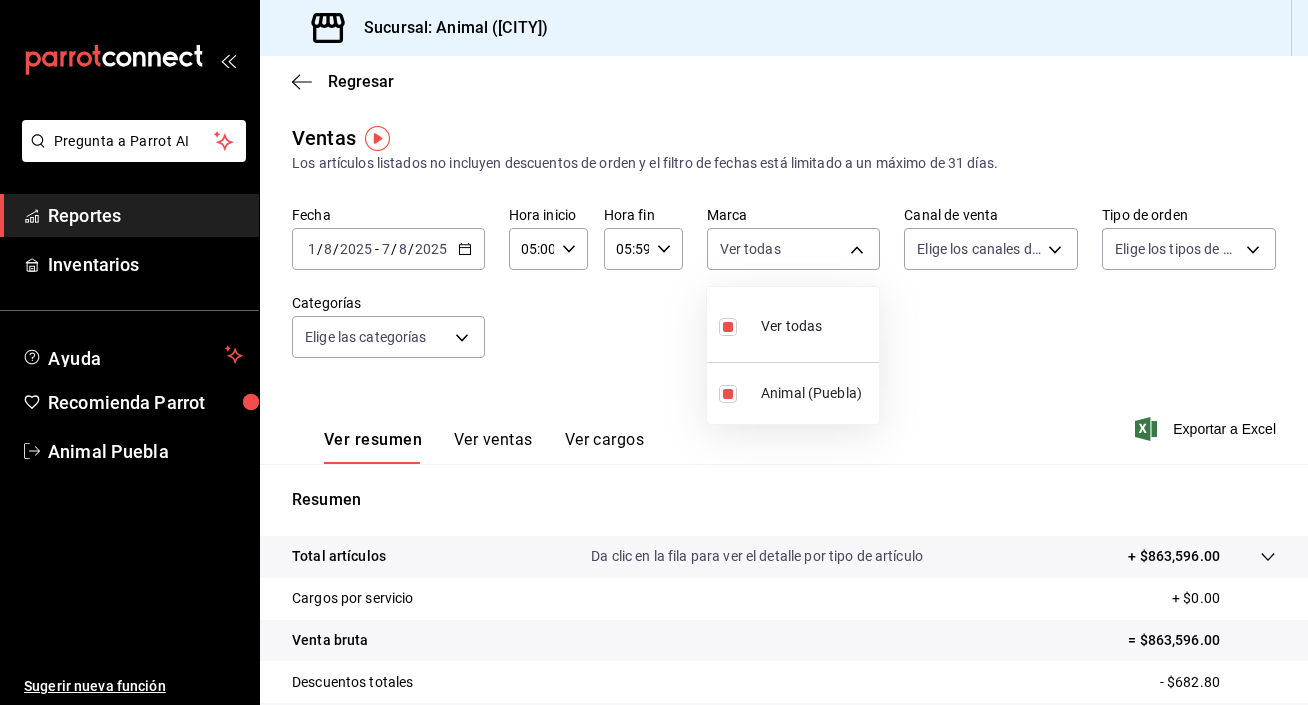 type on "96838179-8fbb-4073-aae3-1789726318c8" 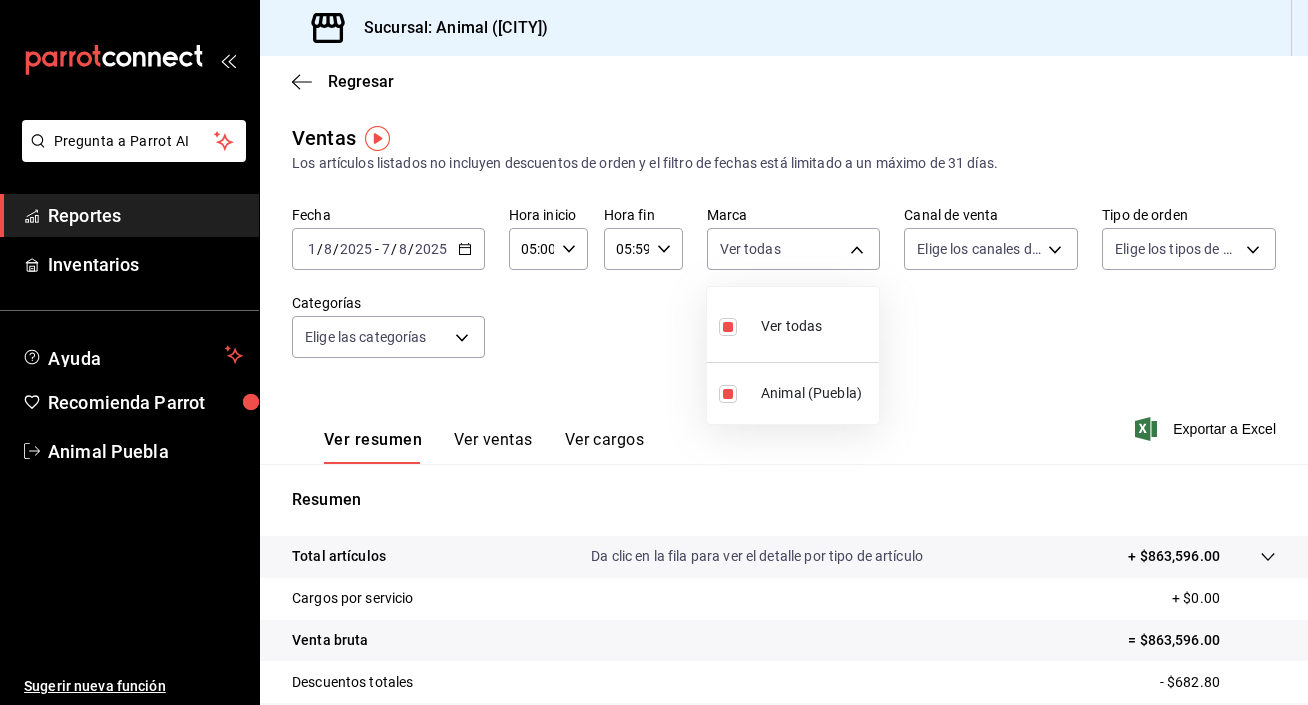 click at bounding box center (654, 352) 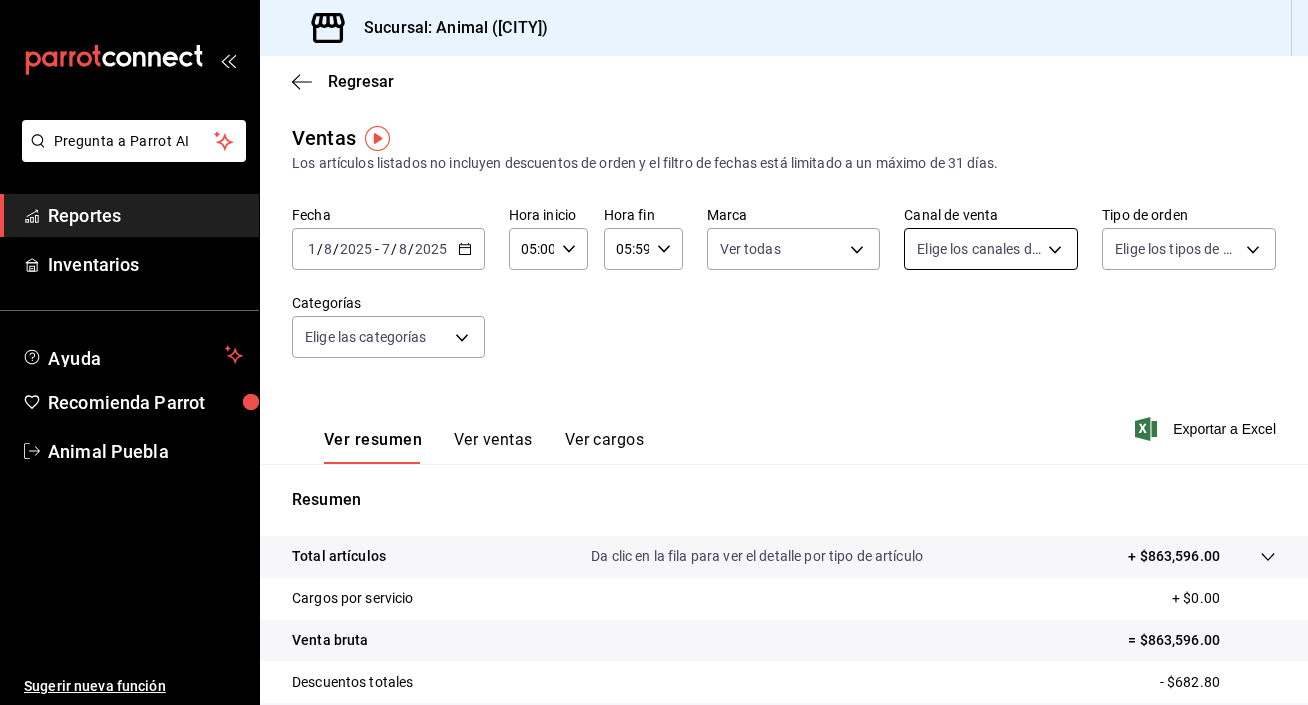 click on "Pregunta a Parrot AI Reportes   Inventarios   Ayuda Recomienda Parrot   Animal [CITY]   Sugerir nueva función   Sucursal: Animal ([CITY]) Regresar Ventas Los artículos listados no incluyen descuentos de orden y el filtro de fechas está limitado a un máximo de 31 días. Fecha [DATE] [DATE] - [DATE] [DATE] Hora inicio [TIME] Hora inicio Hora fin [TIME] Hora fin Marca Ver todas [UUID] Canal de venta Elige los canales de venta Tipo de orden Elige los tipos de orden Categorías Elige las categorías Ver resumen Ver ventas Ver cargos Exportar a Excel Resumen Total artículos Da clic en la fila para ver el detalle por tipo de artículo + $863,596.00 Cargos por servicio + $0.00 Venta bruta = $863,596.00 Descuentos totales - $682.80 Certificados de regalo - $9,482.00 Venta total = $853,431.20 Impuestos - $117,714.65 Venta neta = $735,716.55 Pregunta a Parrot AI Reportes   Inventarios   Ayuda Recomienda Parrot   Animal [CITY]   Sugerir nueva función   Ir a video" at bounding box center [654, 352] 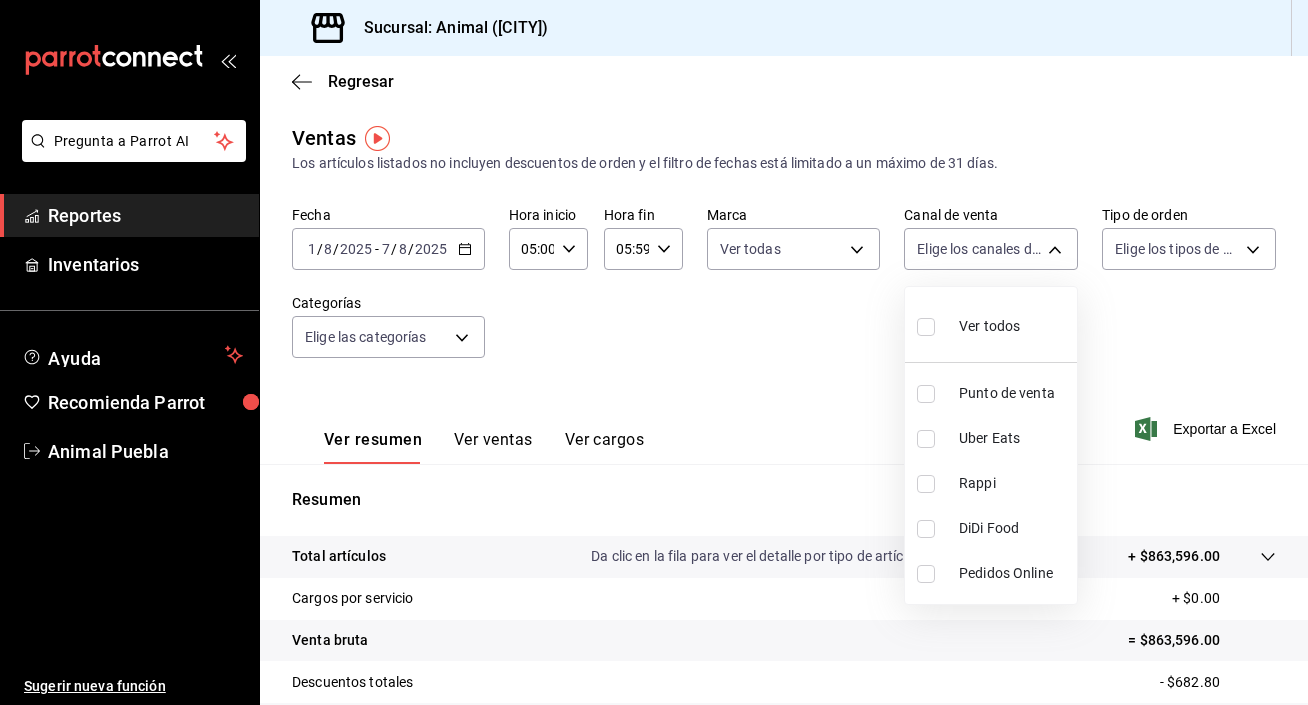 click at bounding box center (926, 327) 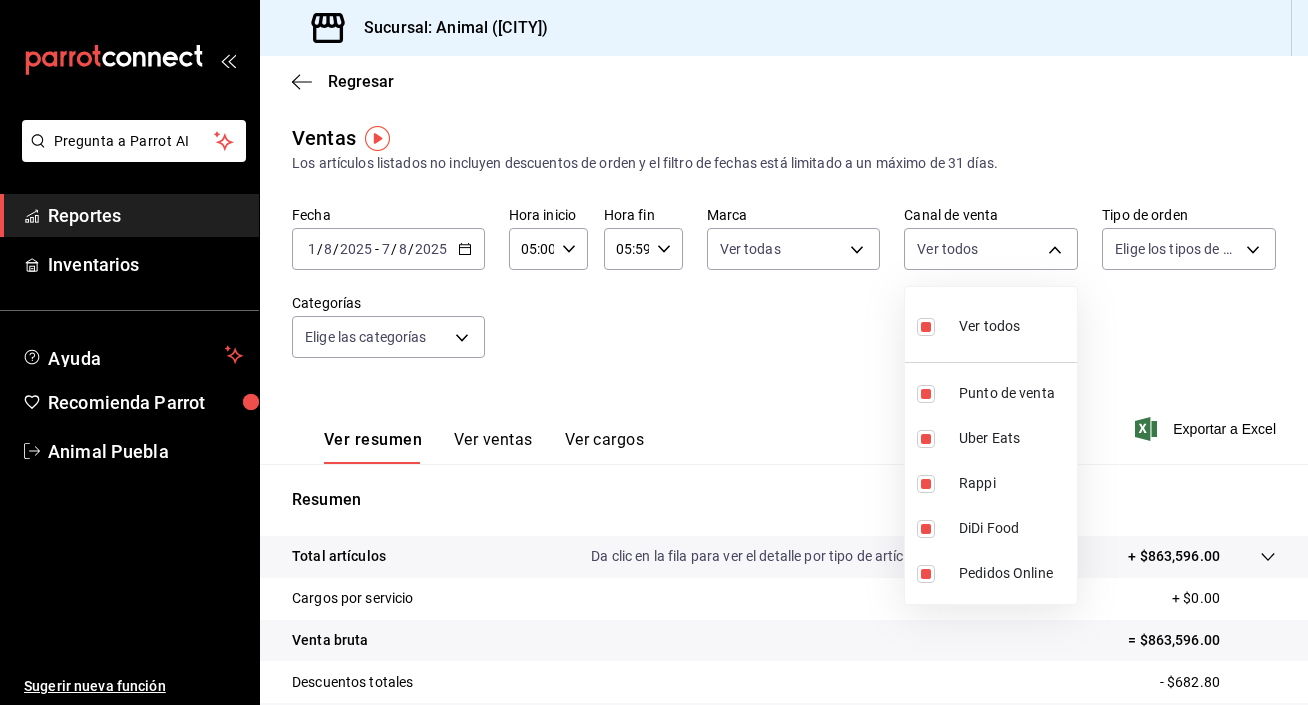 click at bounding box center [654, 352] 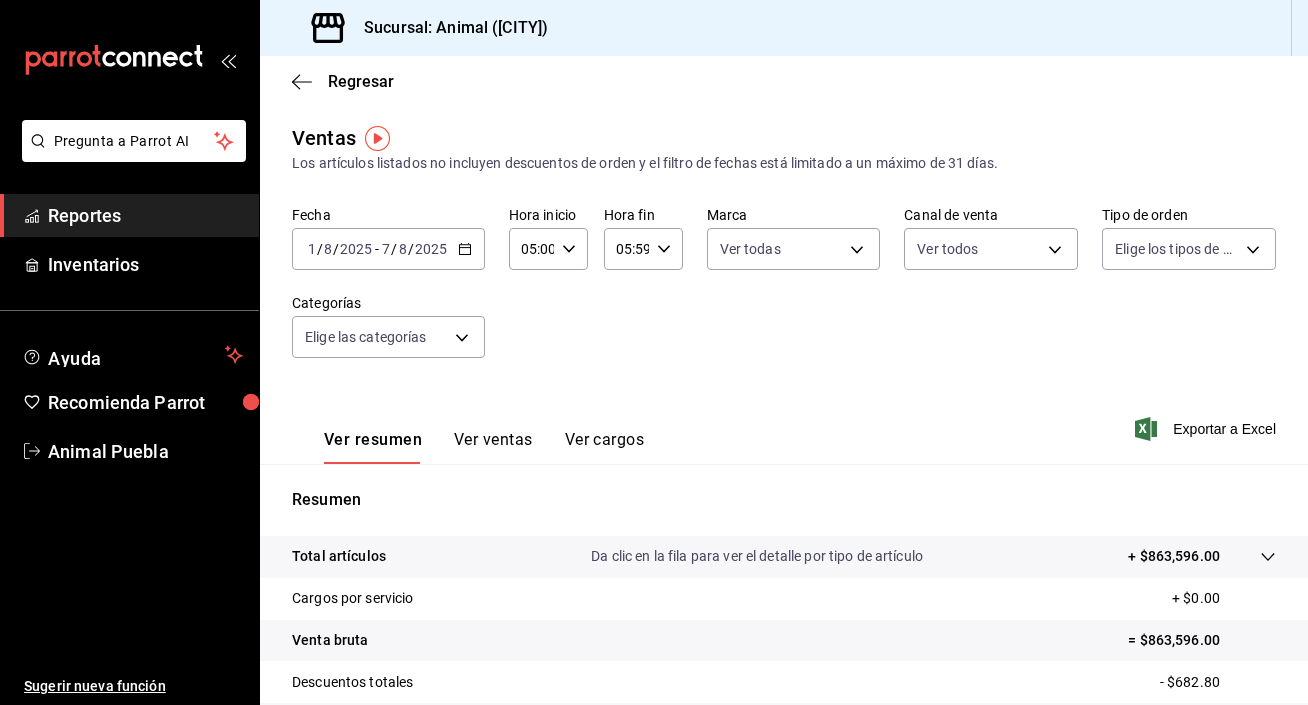 click on "Pregunta a Parrot AI Reportes   Inventarios   Ayuda Recomienda Parrot   Animal [CITY]   Sugerir nueva función   Sucursal: Animal ([CITY]) Regresar Ventas Los artículos listados no incluyen descuentos de orden y el filtro de fechas está limitado a un máximo de 31 días. Fecha [DATE] [DATE] - [DATE] [DATE] Hora inicio [TIME] Hora inicio Hora fin [TIME] Hora fin Marca Ver todas [UUID] Canal de venta Ver todos PARROT,UBER_EATS,RAPPI,DIDI_FOOD,ONLINE Tipo de orden Elige los tipos de orden Categorías Elige las categorías Ver resumen Ver ventas Ver cargos Exportar a Excel Resumen Total artículos Da clic en la fila para ver el detalle por tipo de artículo + $863,596.00 Cargos por servicio + $0.00 Venta bruta = $863,596.00 Descuentos totales - $682.80 Certificados de regalo - $9,482.00 Venta total = $853,431.20 Impuestos - $117,714.65 Venta neta = $735,716.55 Pregunta a Parrot AI Reportes   Inventarios   Ayuda Recomienda Parrot   Animal [CITY]     Ir a video" at bounding box center (654, 352) 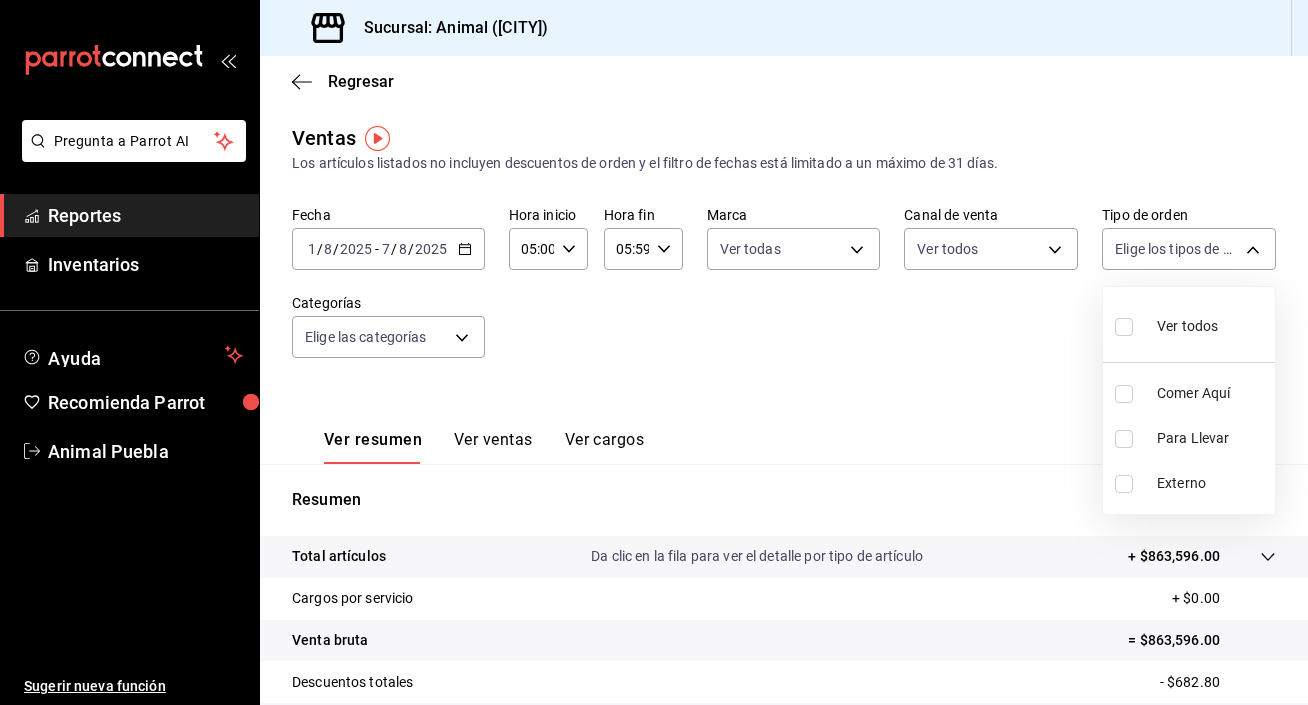 click at bounding box center [1128, 326] 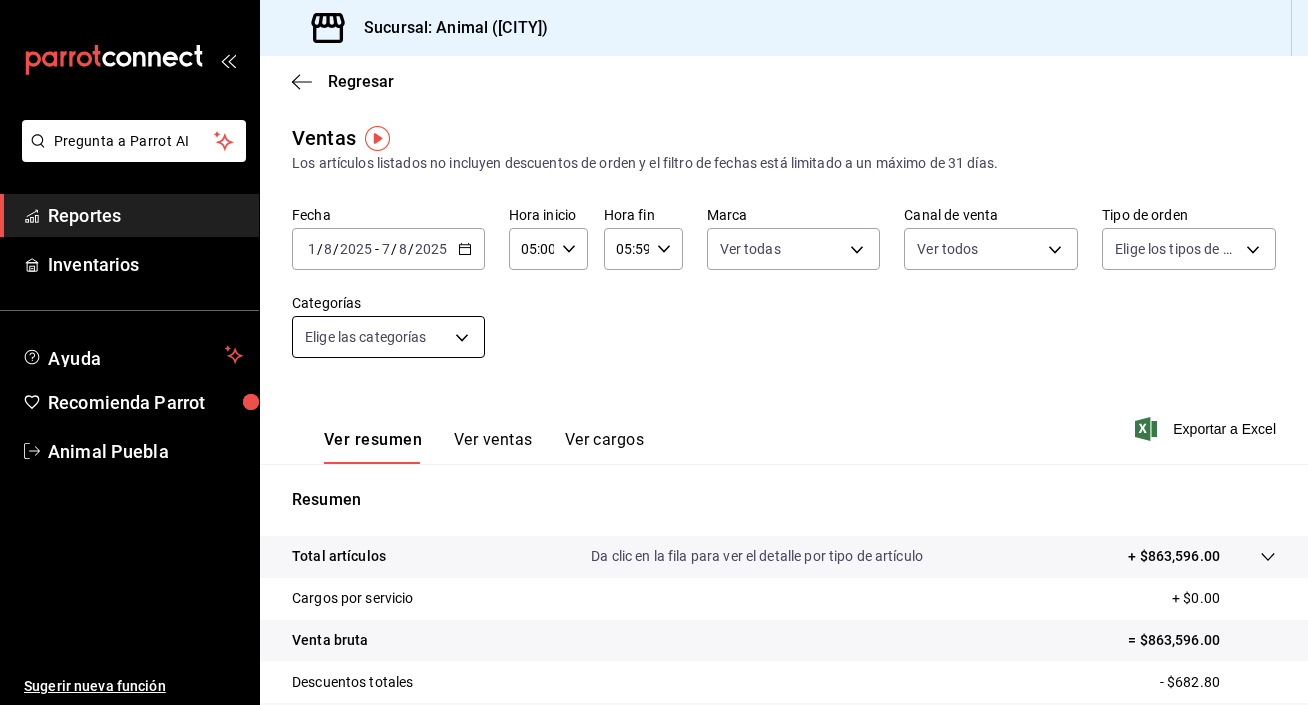 click on "Pregunta a Parrot AI Reportes   Inventarios   Ayuda Recomienda Parrot   Animal [CITY]   Sugerir nueva función   Sucursal: Animal ([CITY]) Regresar Ventas Los artículos listados no incluyen descuentos de orden y el filtro de fechas está limitado a un máximo de 31 días. Fecha [DATE] [DATE] - [DATE] [DATE] Hora inicio [TIME] Hora inicio Hora fin [TIME] Hora fin Marca Ver todas [UUID] Canal de venta Ver todos PARROT,UBER_EATS,RAPPI,DIDI_FOOD,ONLINE Tipo de orden Elige los tipos de orden Categorías Elige las categorías Ver resumen Ver ventas Ver cargos Exportar a Excel Resumen Total artículos Da clic en la fila para ver el detalle por tipo de artículo + $863,596.00 Cargos por servicio + $0.00 Venta bruta = $863,596.00 Descuentos totales - $682.80 Certificados de regalo - $9,482.00 Venta total = $853,431.20 Impuestos - $117,714.65 Venta neta = $735,716.55 Pregunta a Parrot AI Reportes   Inventarios   Ayuda Recomienda Parrot   Animal [CITY]     Ir a video" at bounding box center [654, 352] 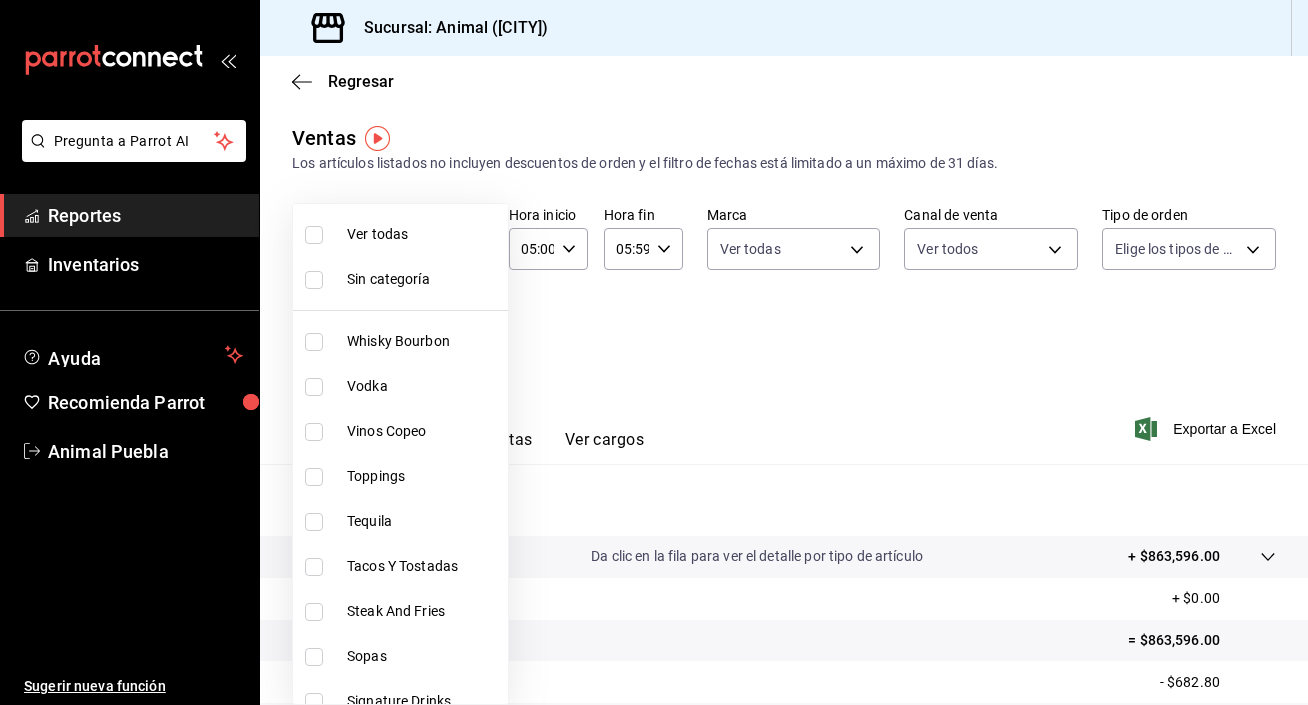 click on "Ver todas" at bounding box center (423, 234) 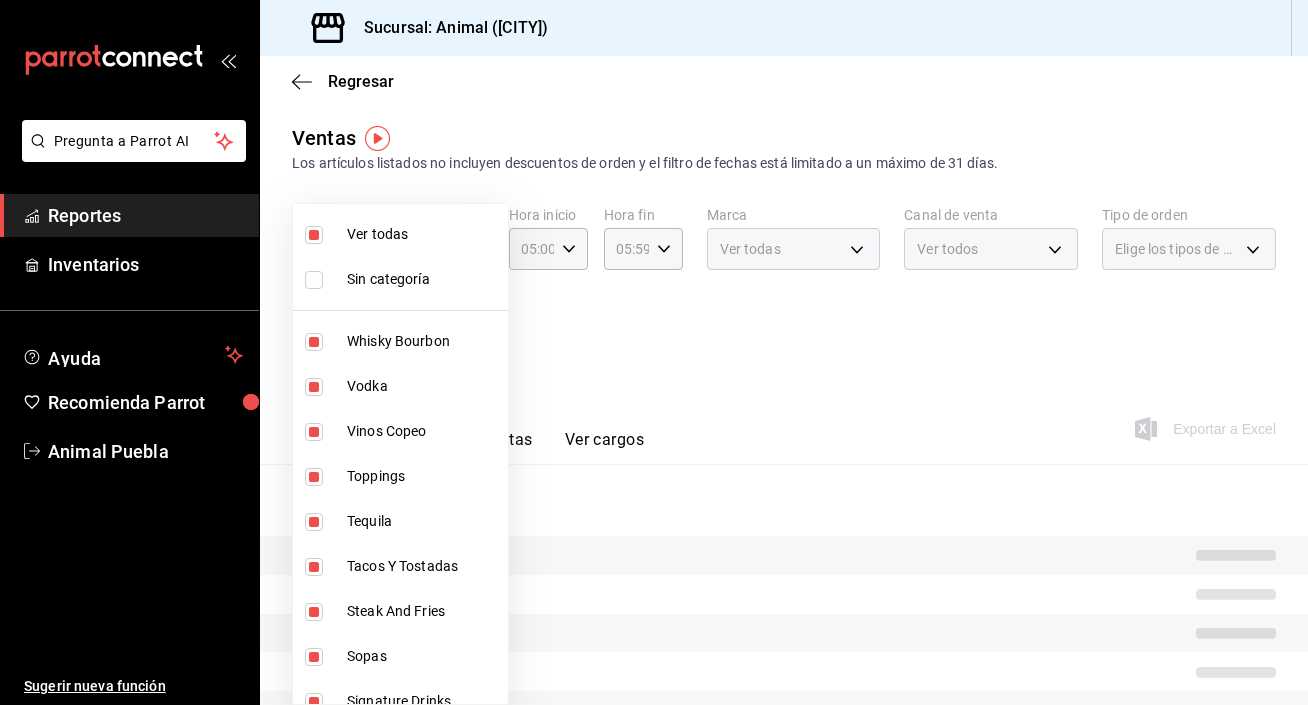 click at bounding box center (654, 352) 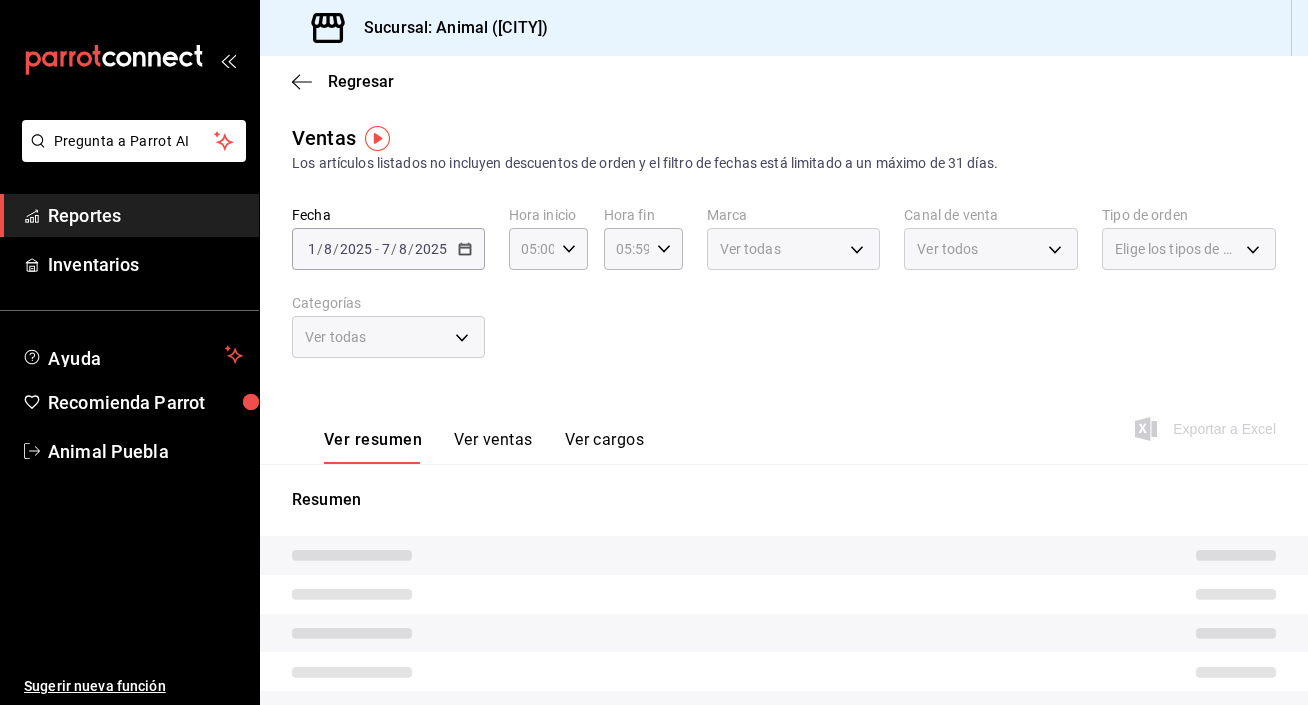 click on "Elige los tipos de orden" at bounding box center (1177, 249) 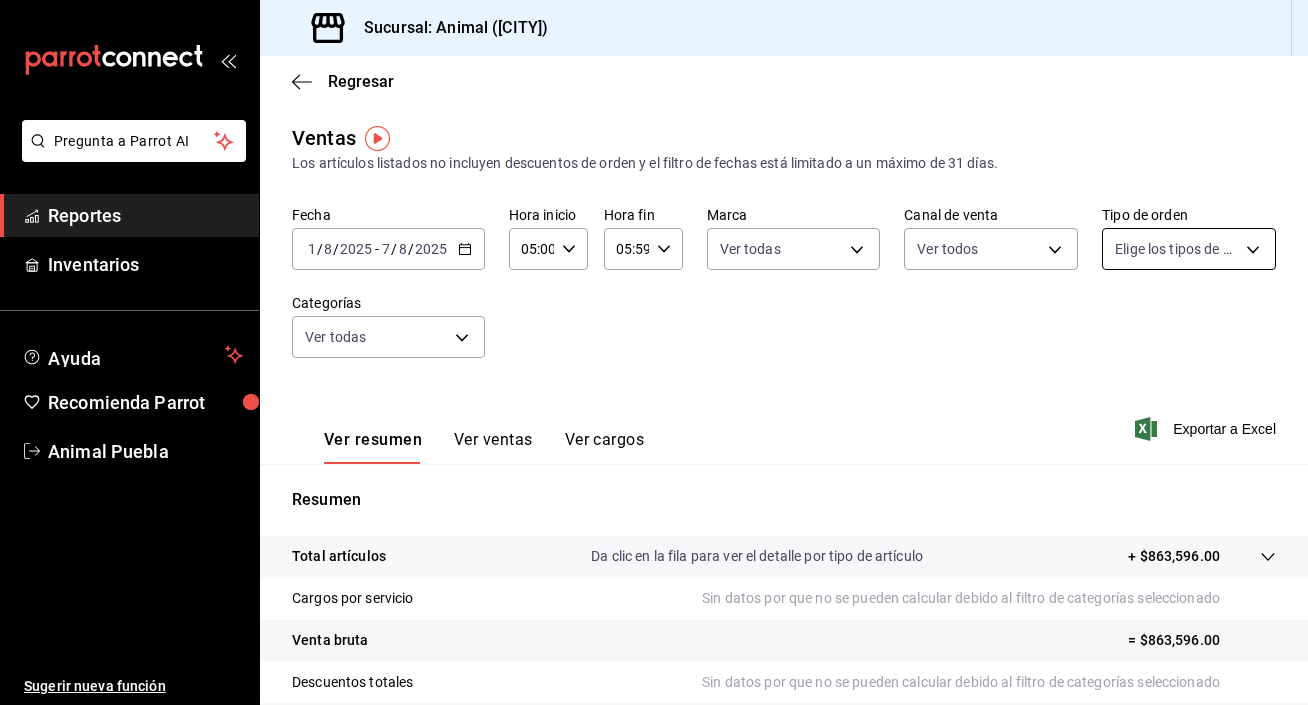 click on "Pregunta a Parrot AI Reportes   Inventarios   Ayuda Recomienda Parrot   Animal [CITY]   Sugerir nueva función   Sucursal: Animal ([CITY]) Regresar Ventas Los artículos listados no incluyen descuentos de orden y el filtro de fechas está limitado a un máximo de 31 días. Fecha [DATE] [DATE] - [DATE] [DATE] Hora inicio [TIME] Hora inicio Hora fin [TIME] Hora fin Marca Ver todas [UUID] Canal de venta Ver todos PARROT,UBER_EATS,RAPPI,DIDI_FOOD,ONLINE Tipo de orden Elige los tipos de orden Categorías Ver todas Ver resumen Ver ventas Ver cargos Exportar a Excel Resumen Total artículos Da clic en la fila para ver el detalle por tipo de artículo + $863,596.00 Cargos por servicio  Sin datos por que no se pueden calcular debido al filtro de categorías seleccionado Venta bruta = $863,596.00 Descuentos totales  Sin datos por que no se pueden calcular debido al filtro de categorías seleccionado Certificados de regalo Venta total = $863,596.00 Impuestos - $117,714.65" at bounding box center [654, 352] 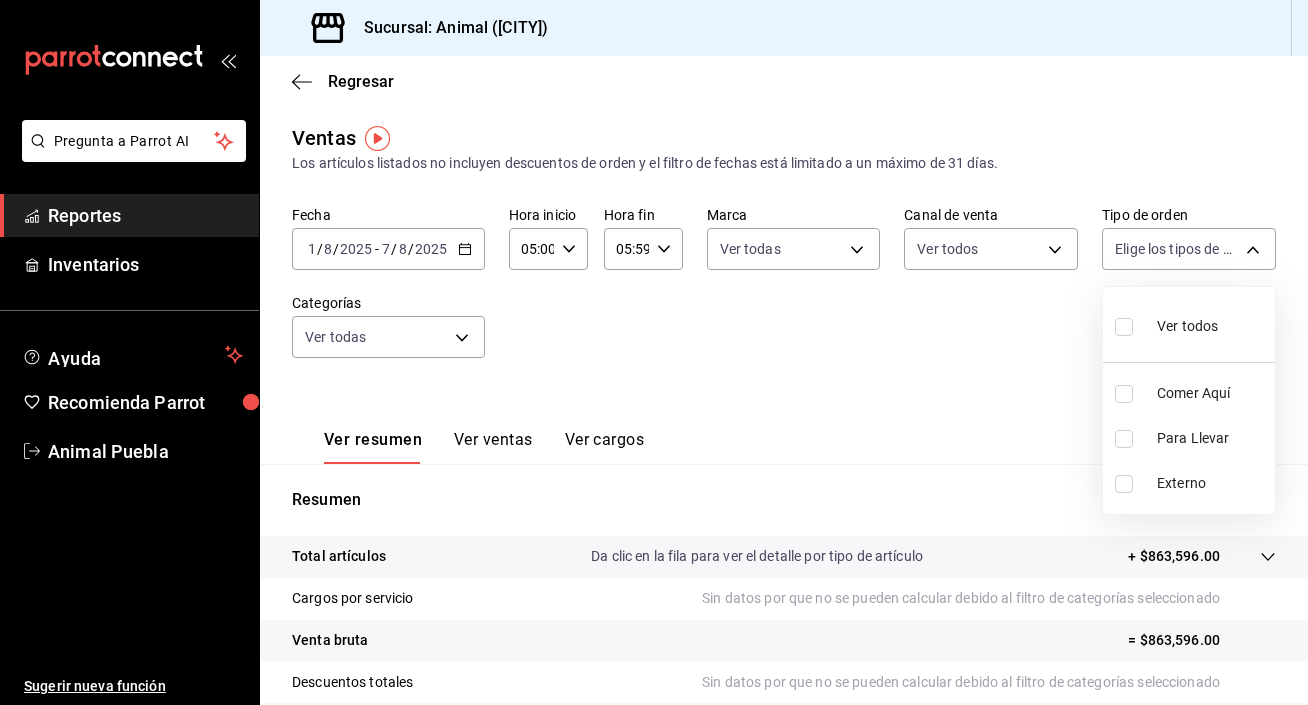 click at bounding box center [1124, 327] 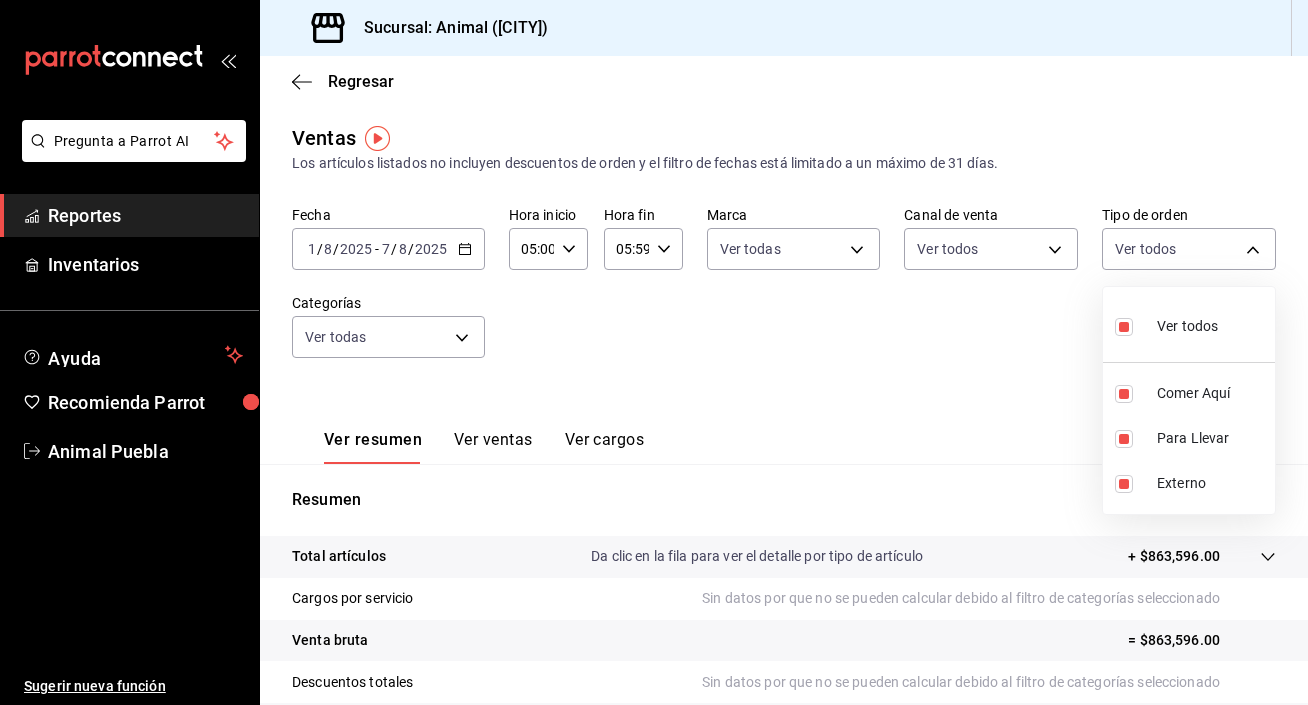 click at bounding box center [654, 352] 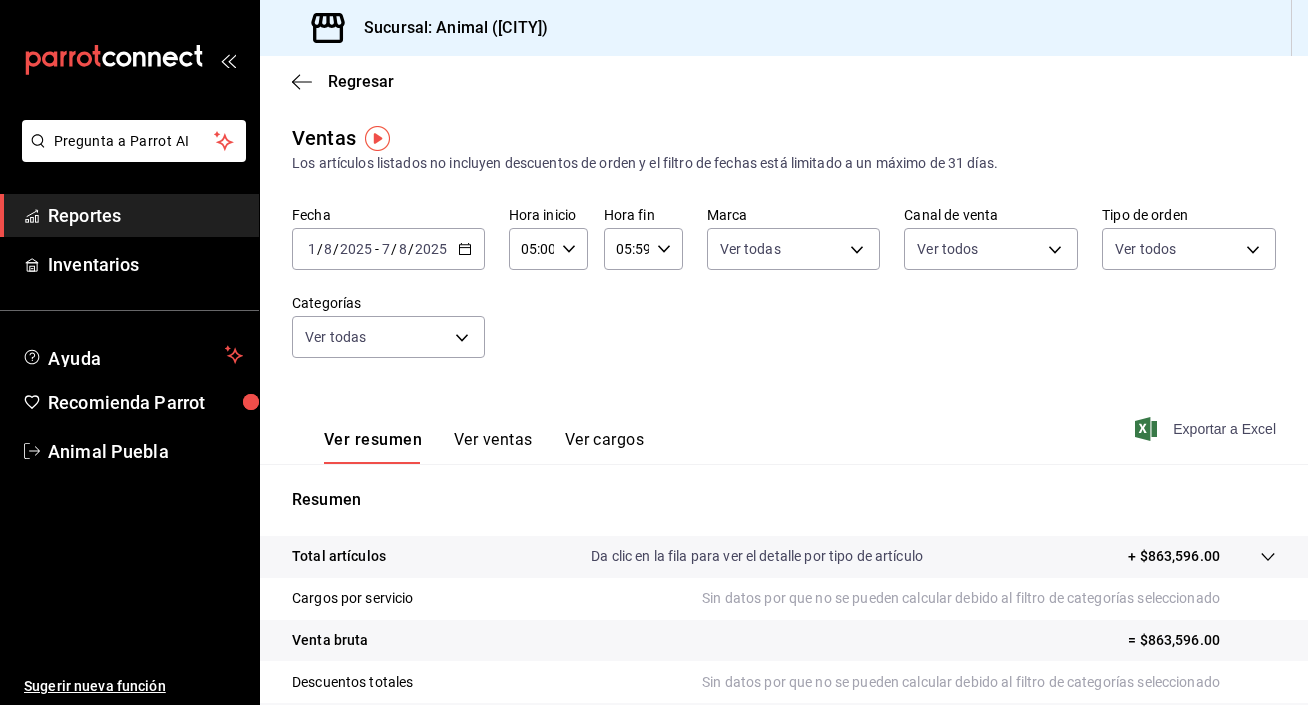 click on "Exportar a Excel" at bounding box center (1207, 429) 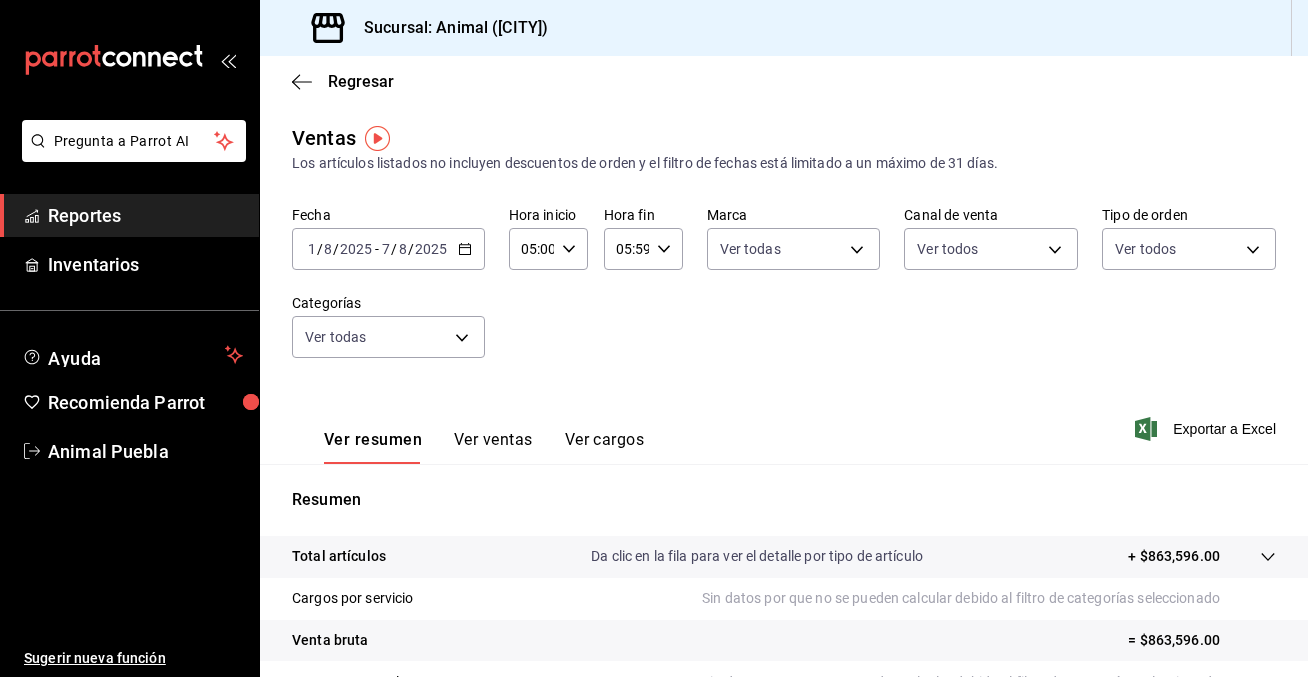 scroll, scrollTop: 0, scrollLeft: 0, axis: both 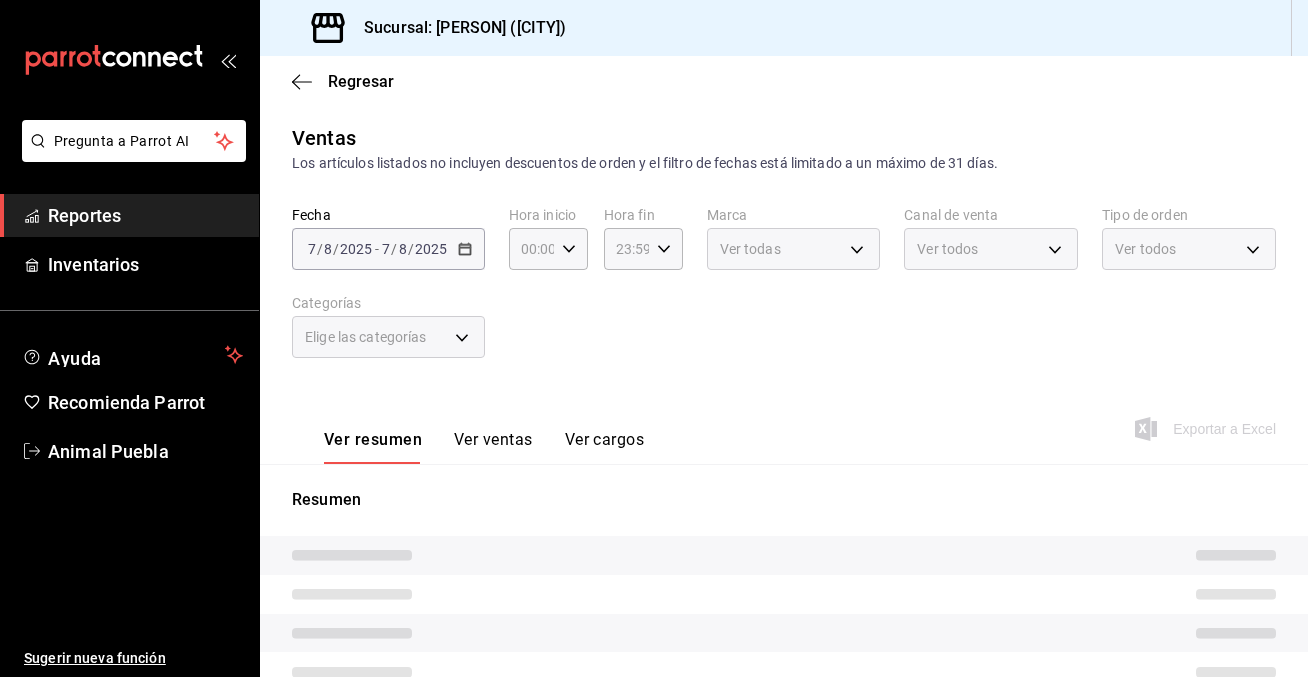 type on "05:00" 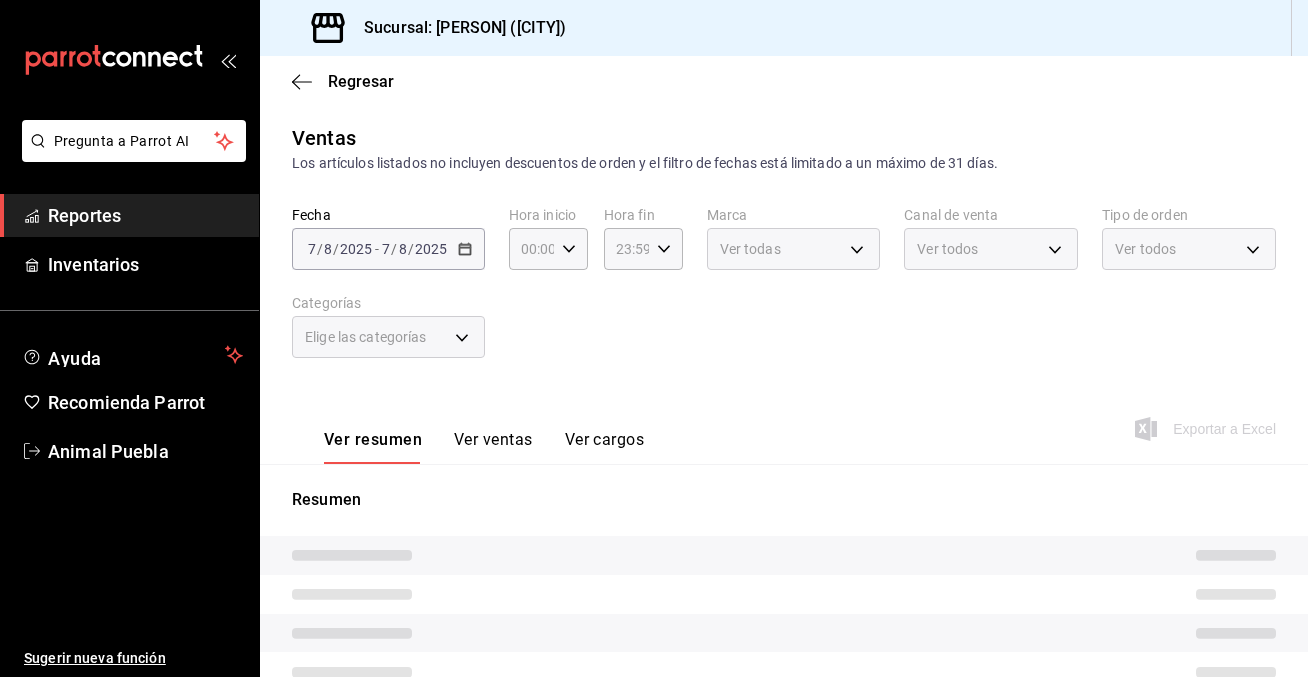 type on "05:59" 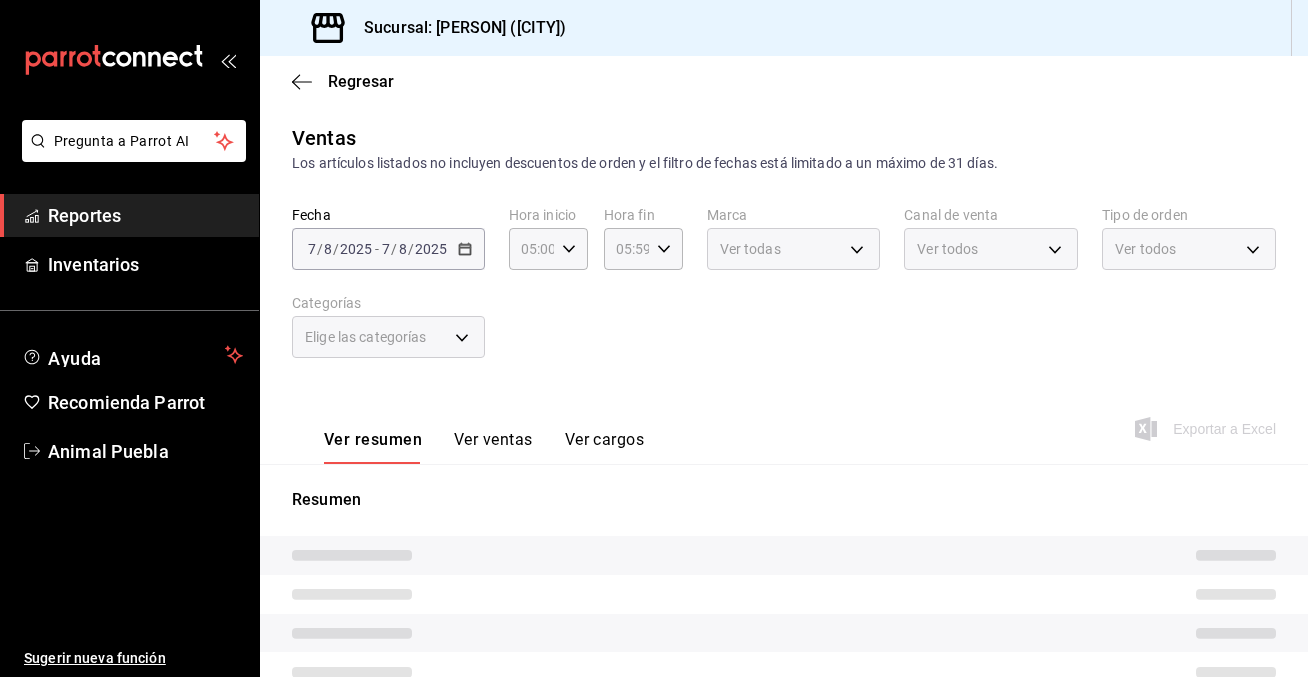 type on "96838179-8fbb-4073-aae3-1789726318c8" 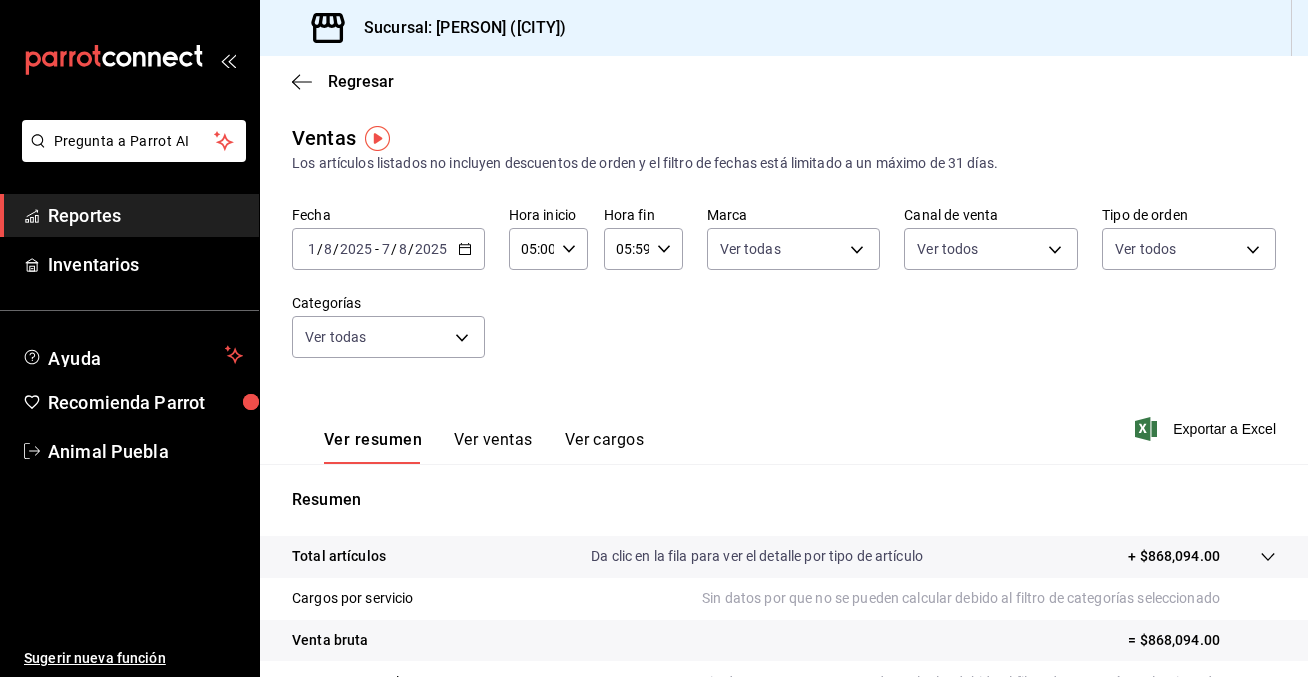 click on "05:59 Hora fin" at bounding box center [643, 249] 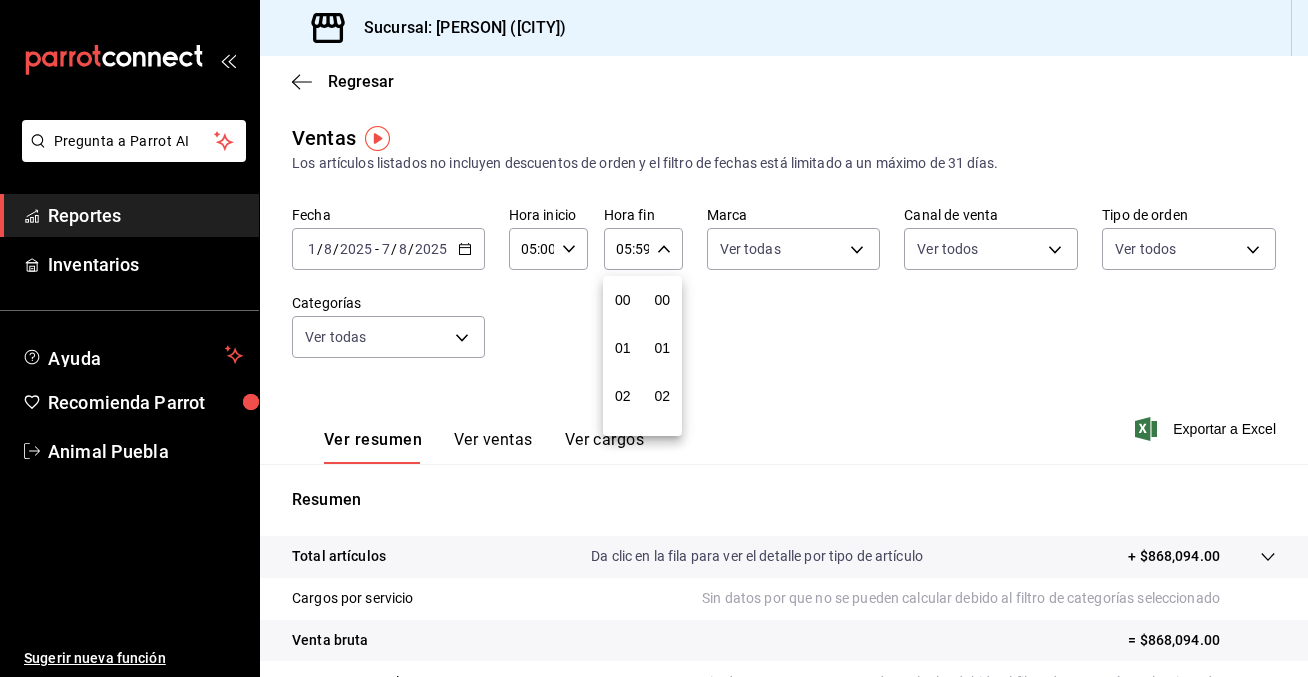 scroll, scrollTop: 245, scrollLeft: 0, axis: vertical 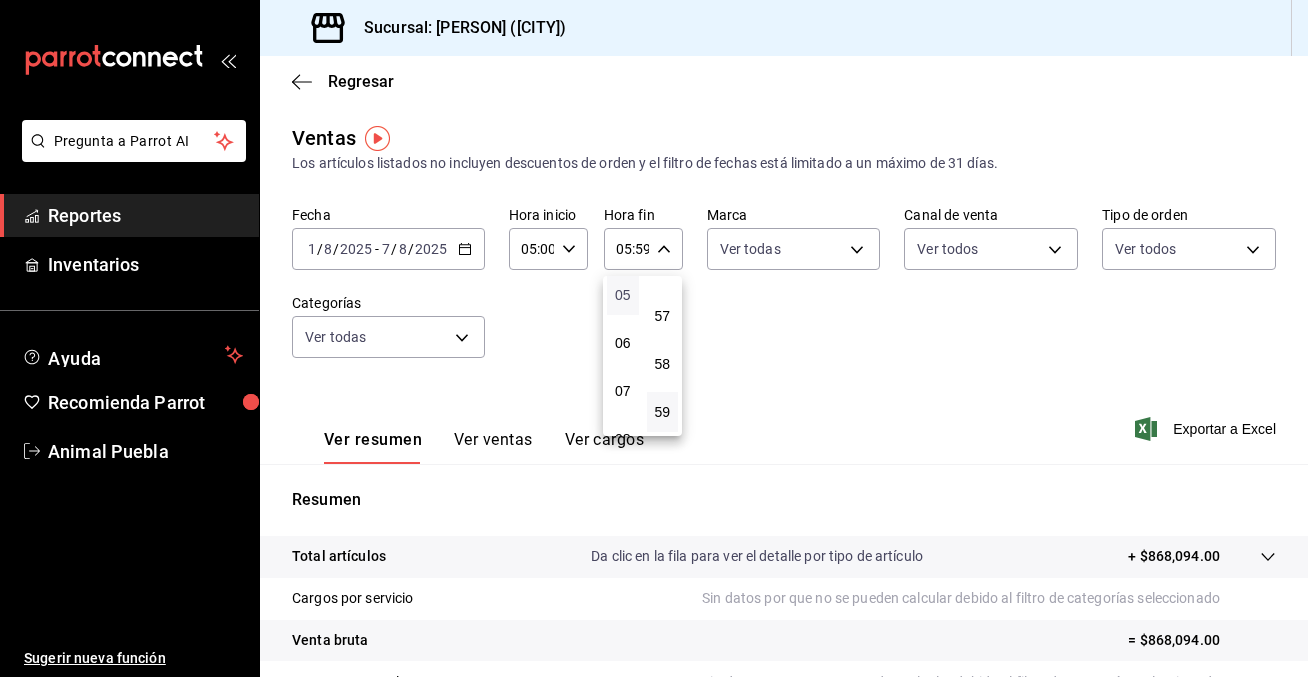 click on "05" at bounding box center [623, 295] 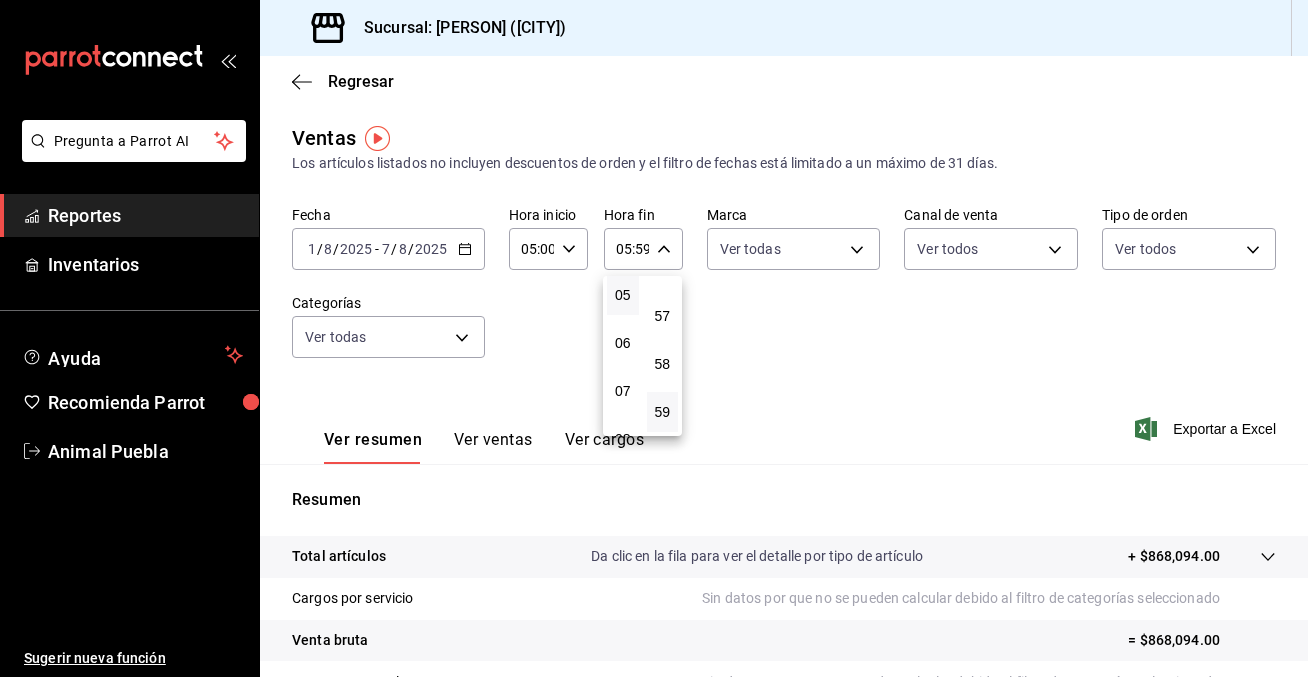 click at bounding box center (654, 338) 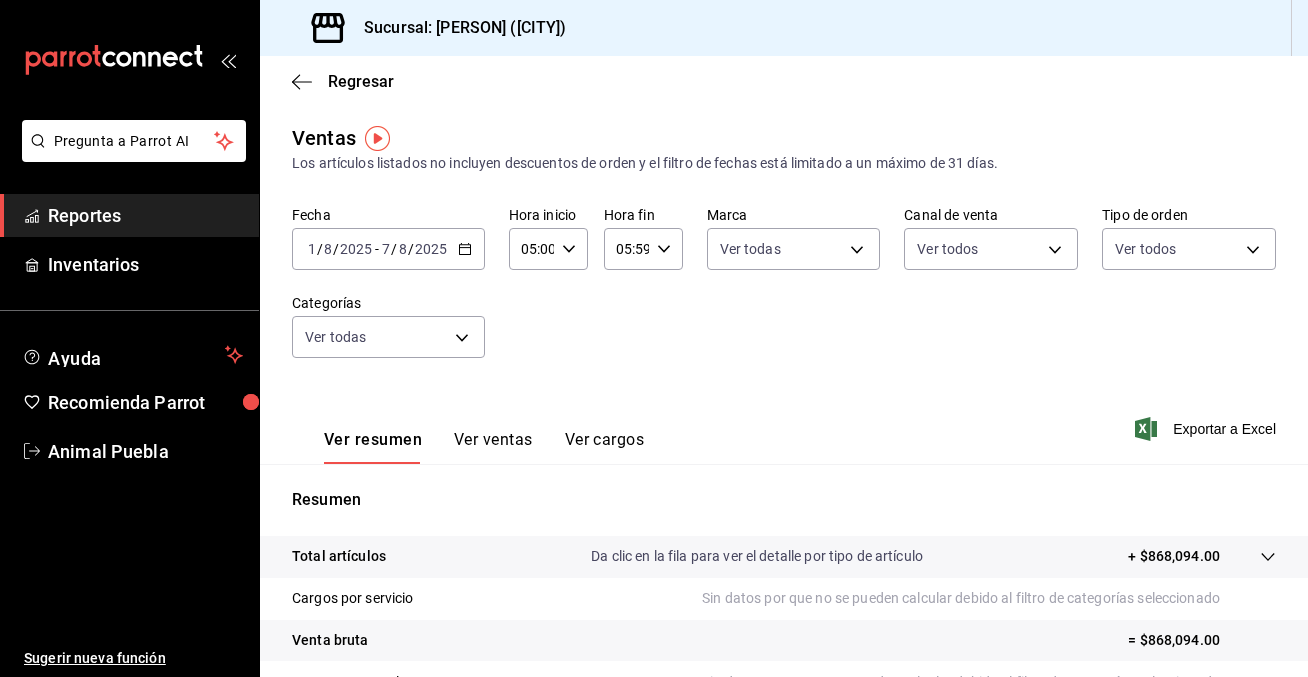 click on "Exportar a Excel" at bounding box center [1207, 429] 